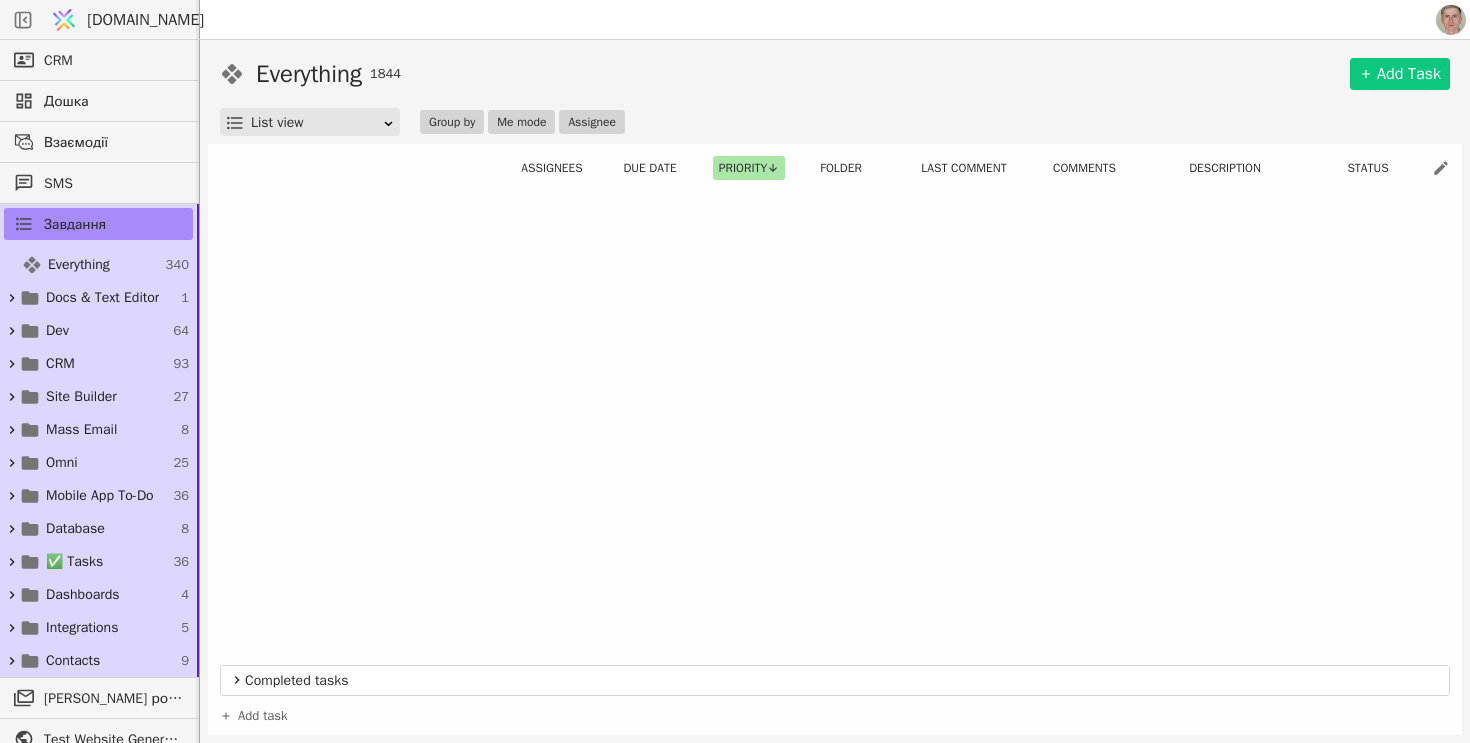 scroll, scrollTop: 0, scrollLeft: 0, axis: both 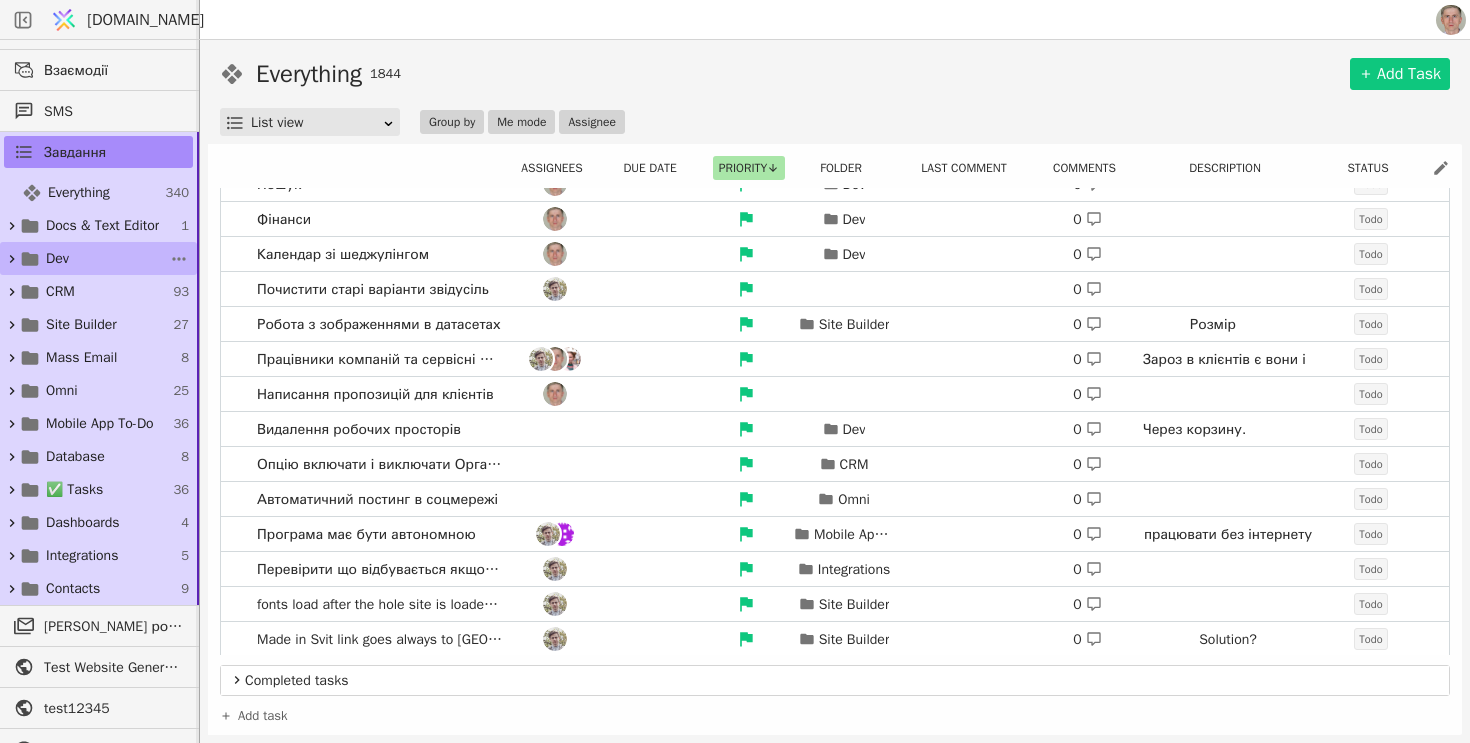 click on "Dev 64" at bounding box center [98, 258] 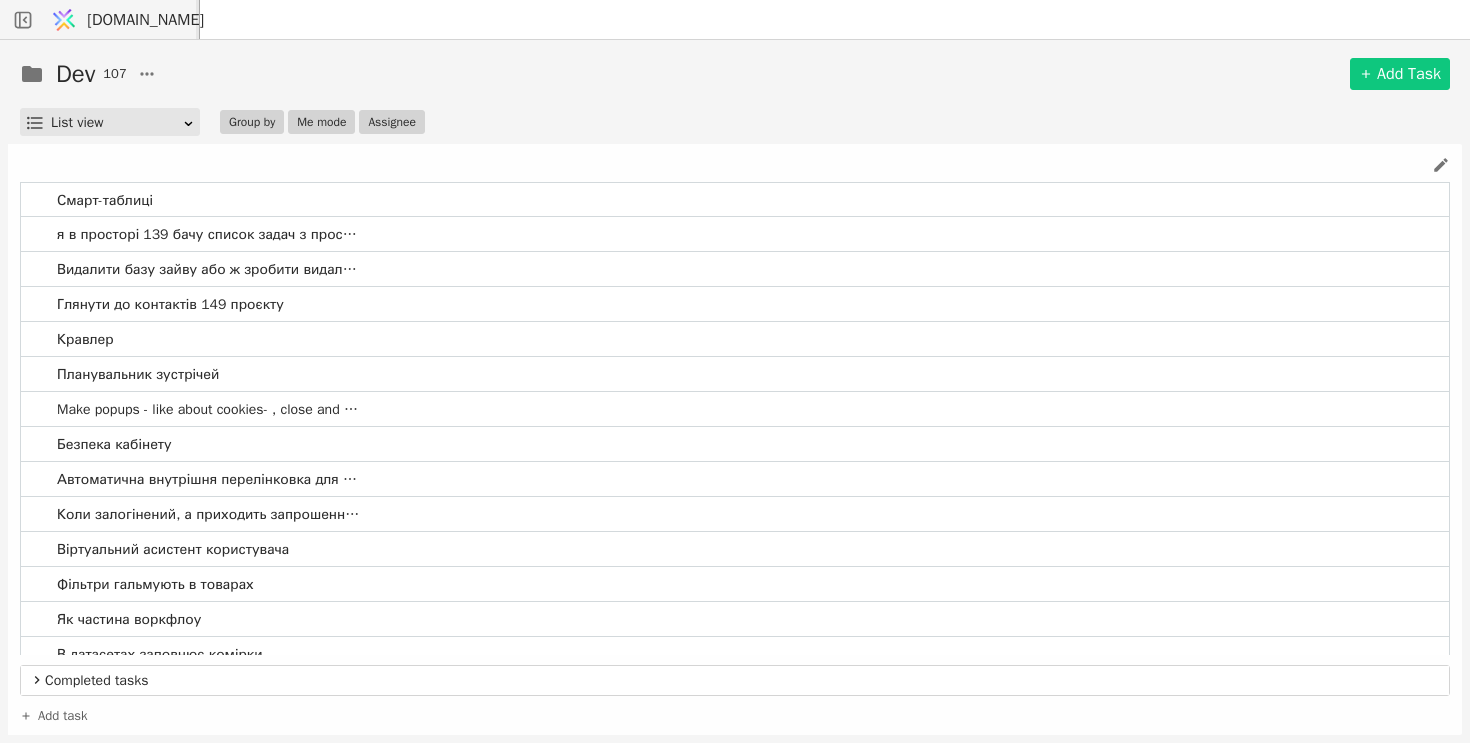 scroll, scrollTop: 0, scrollLeft: 0, axis: both 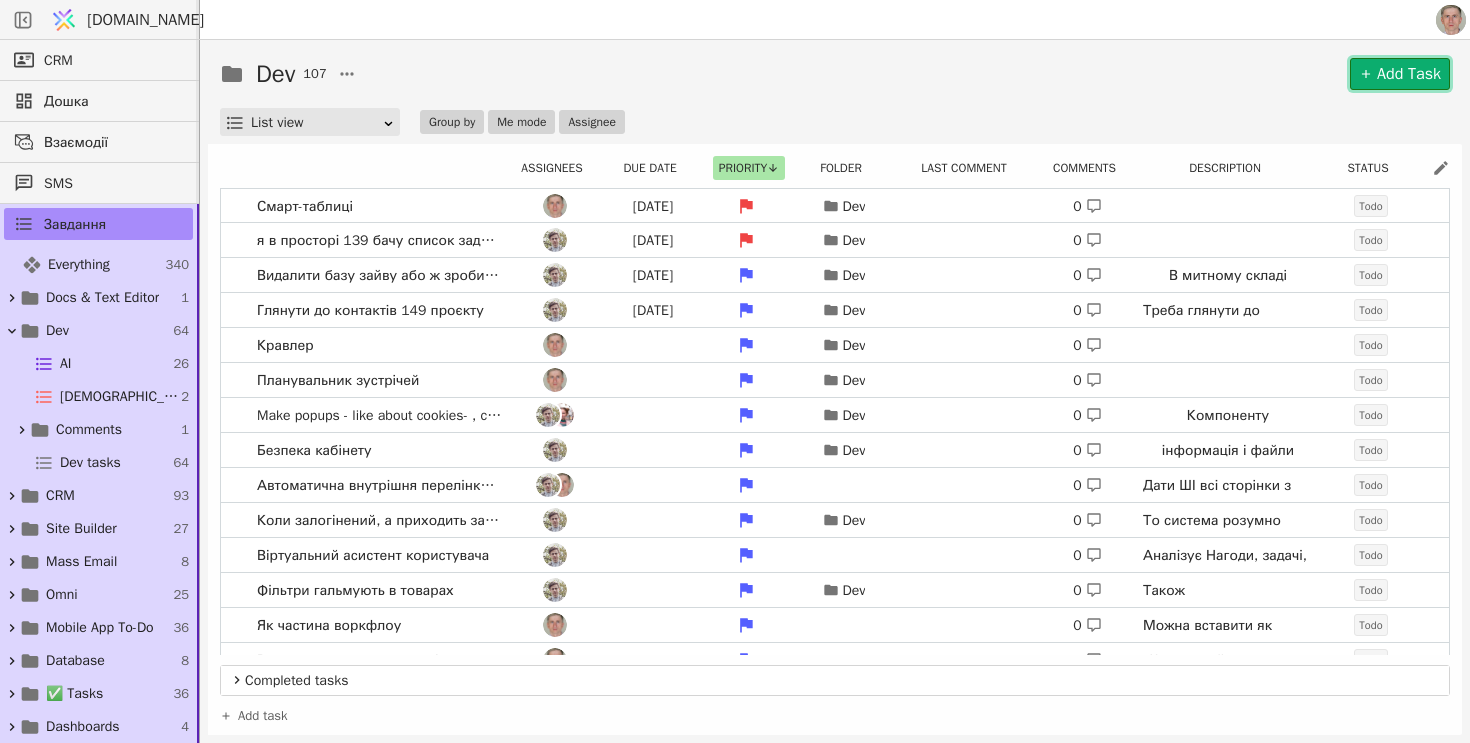 click on "Add Task" at bounding box center [1400, 74] 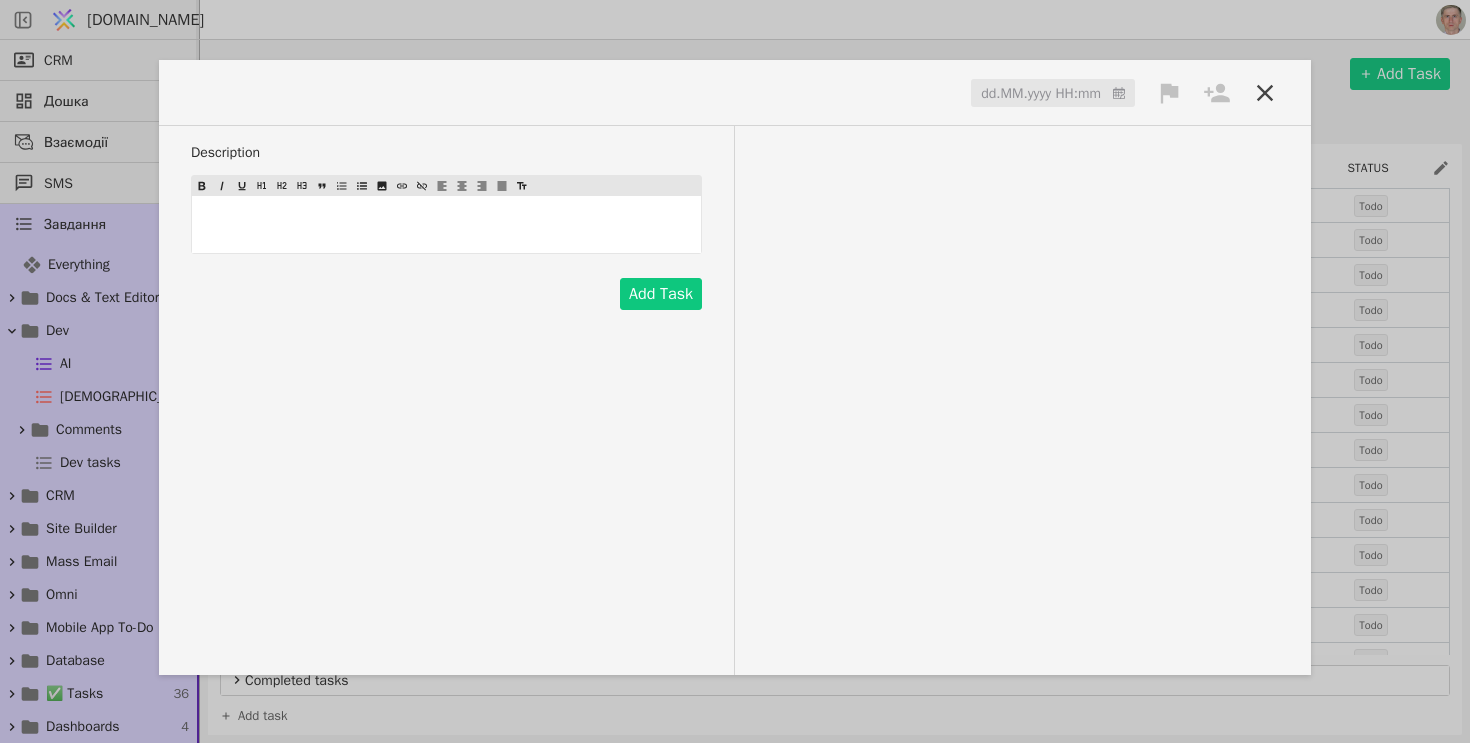 click at bounding box center [251, 92] 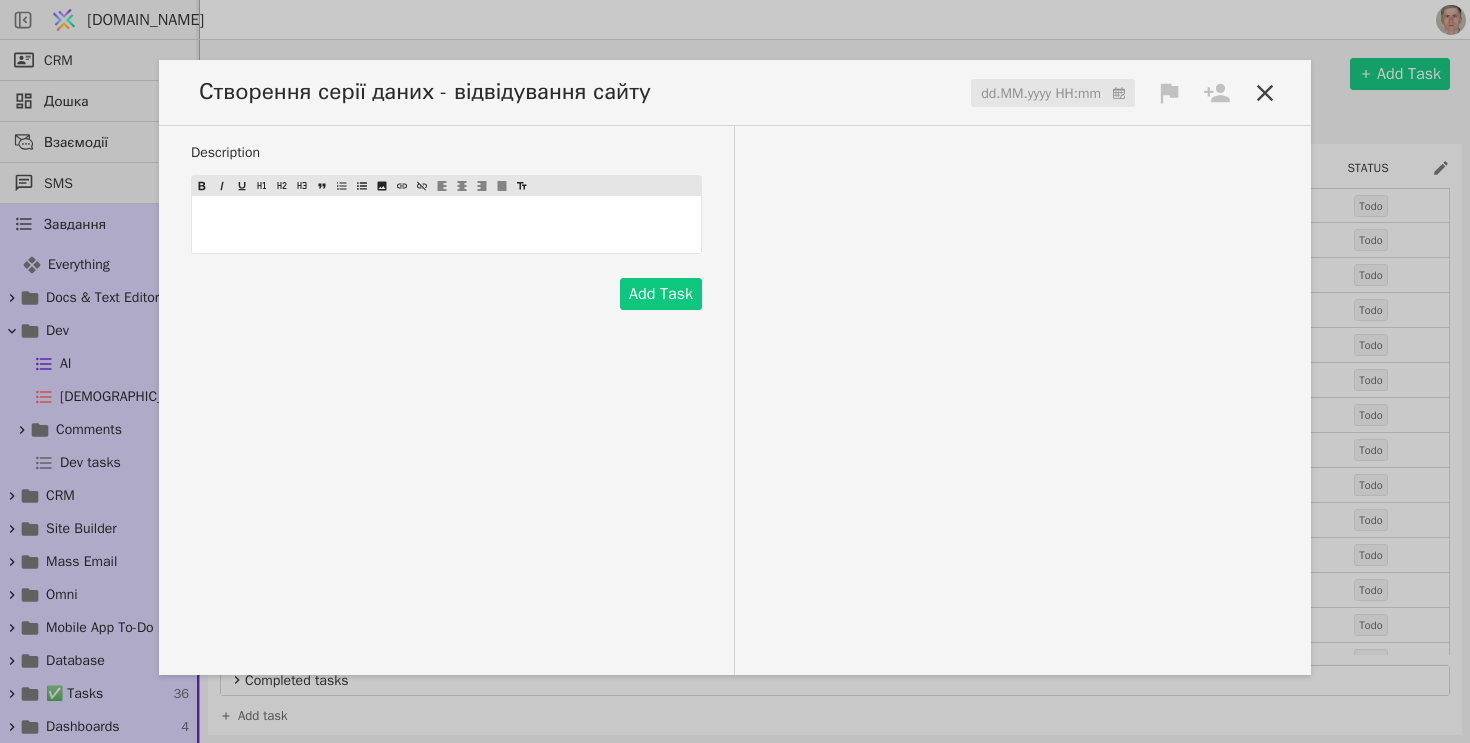 click at bounding box center [1053, 94] 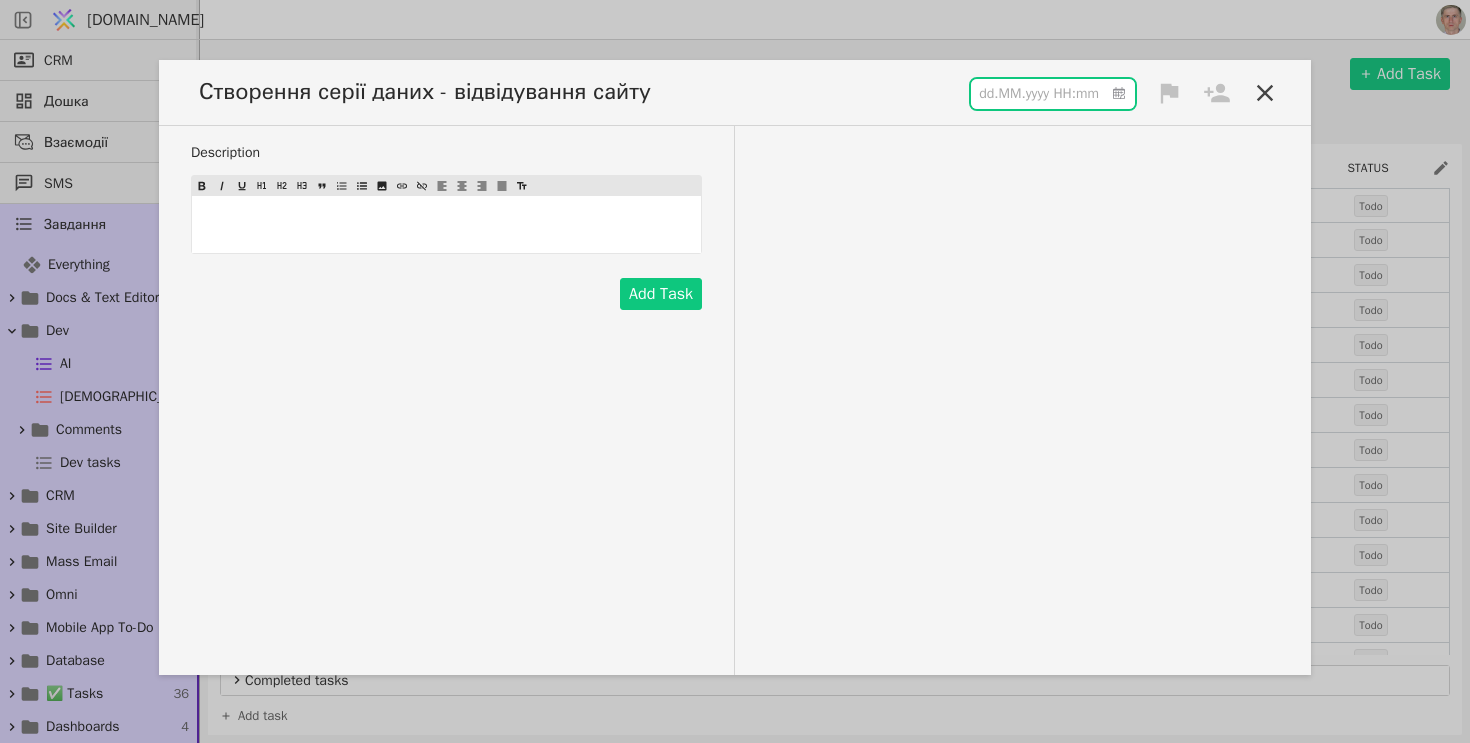 click 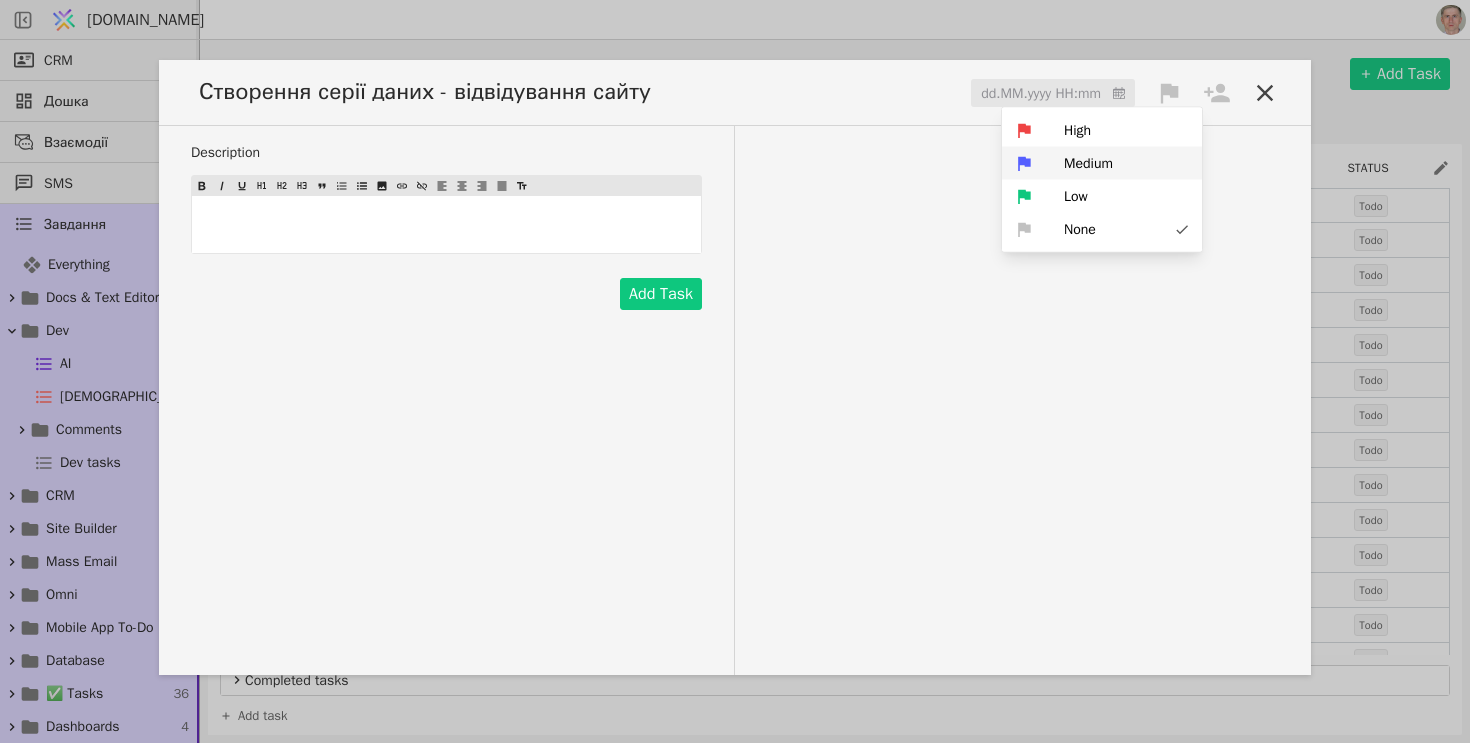 click on "Medium" at bounding box center (1088, 163) 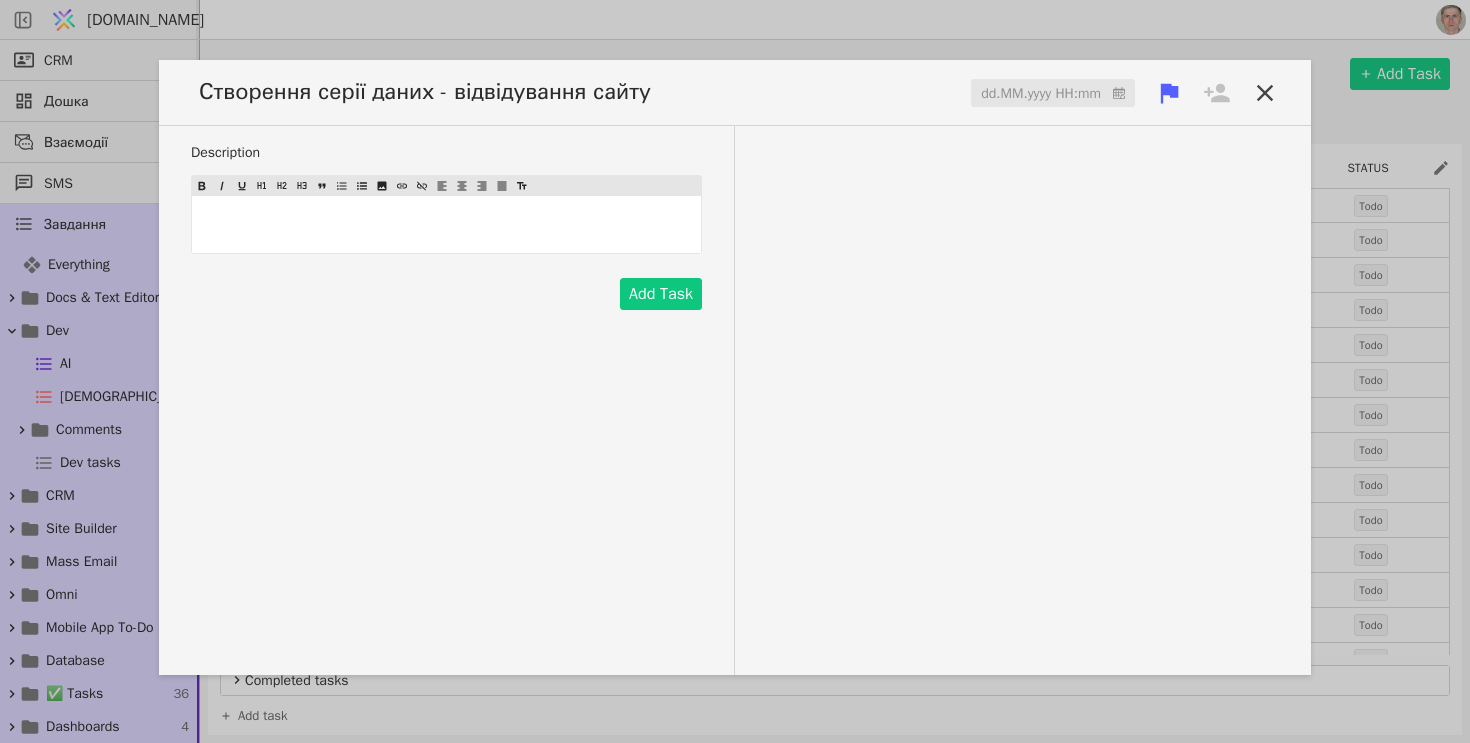 click 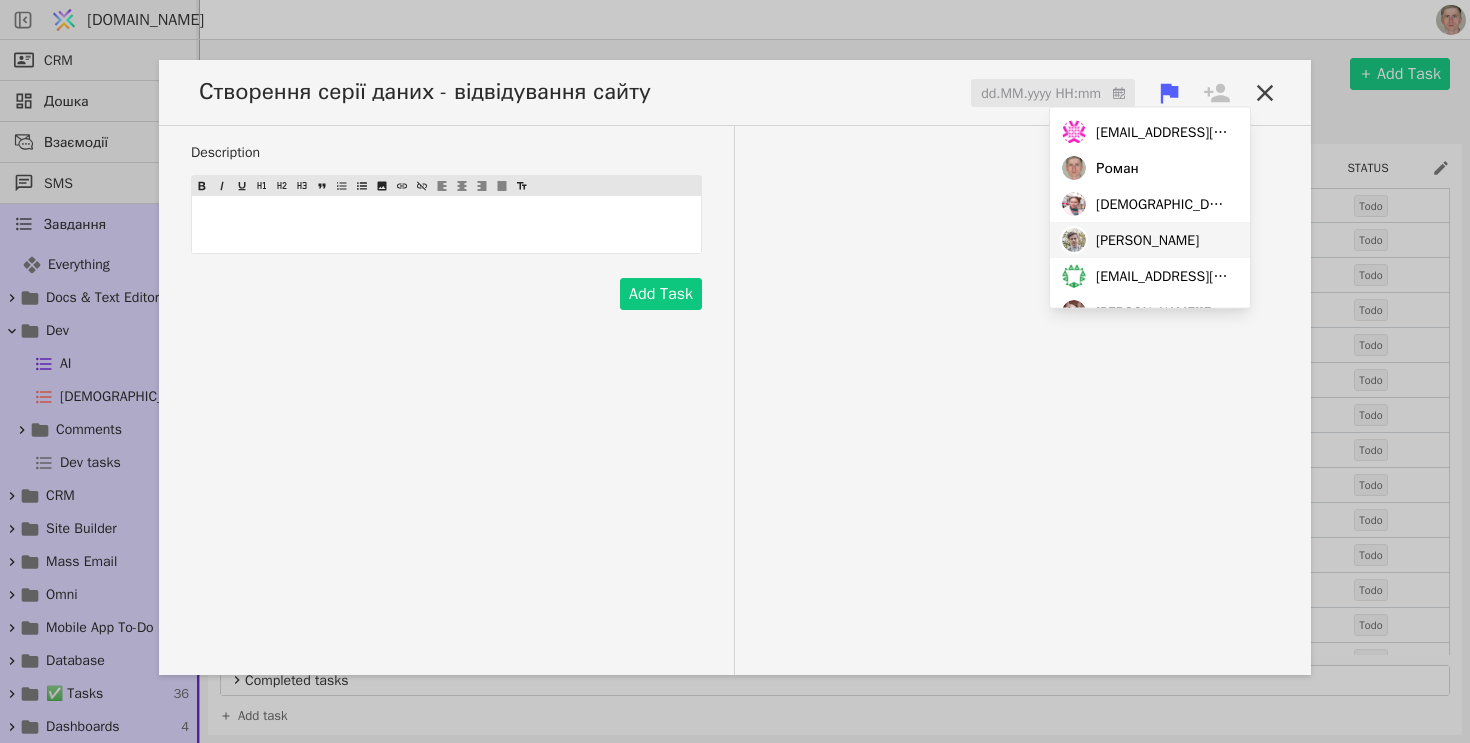 click on "Adam" at bounding box center (1147, 239) 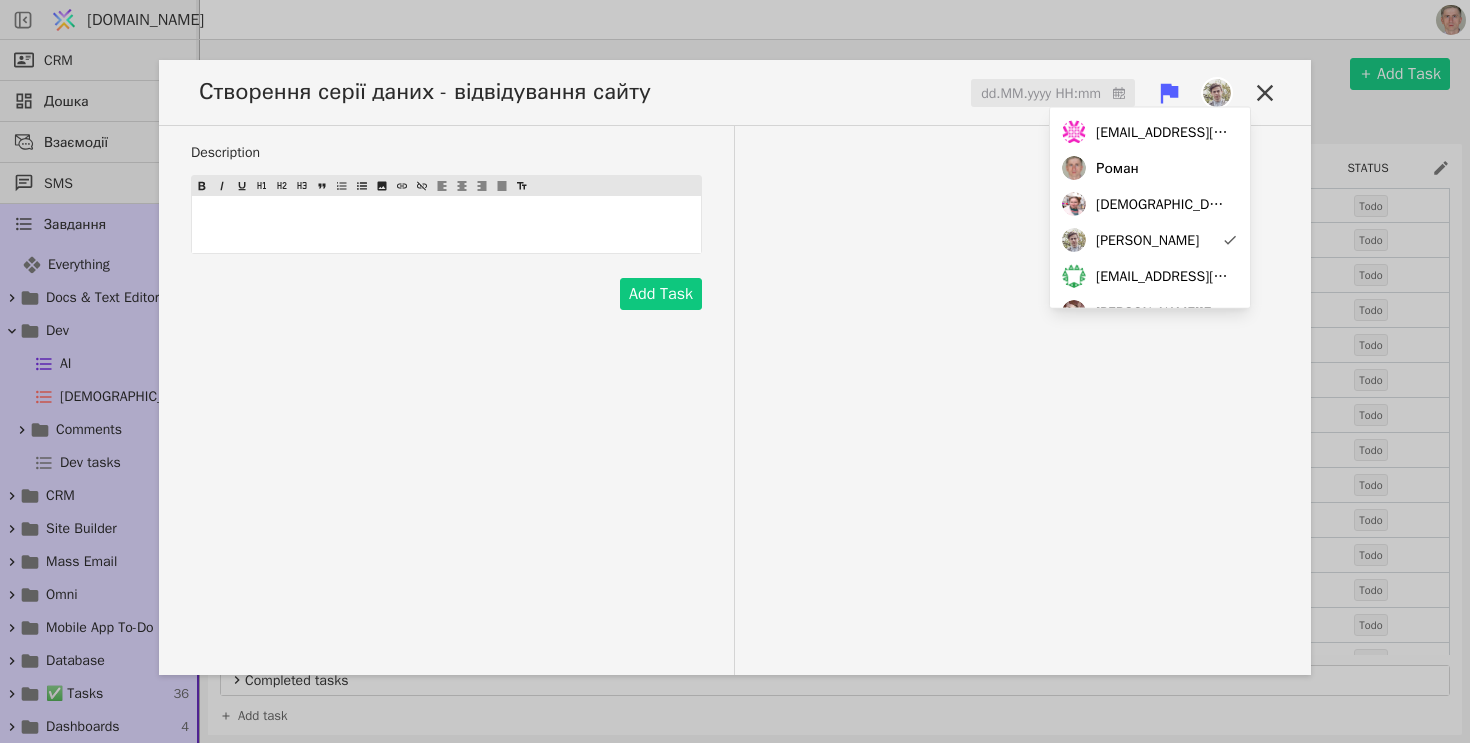 click on "Description ﻿ Add Task" at bounding box center [735, 400] 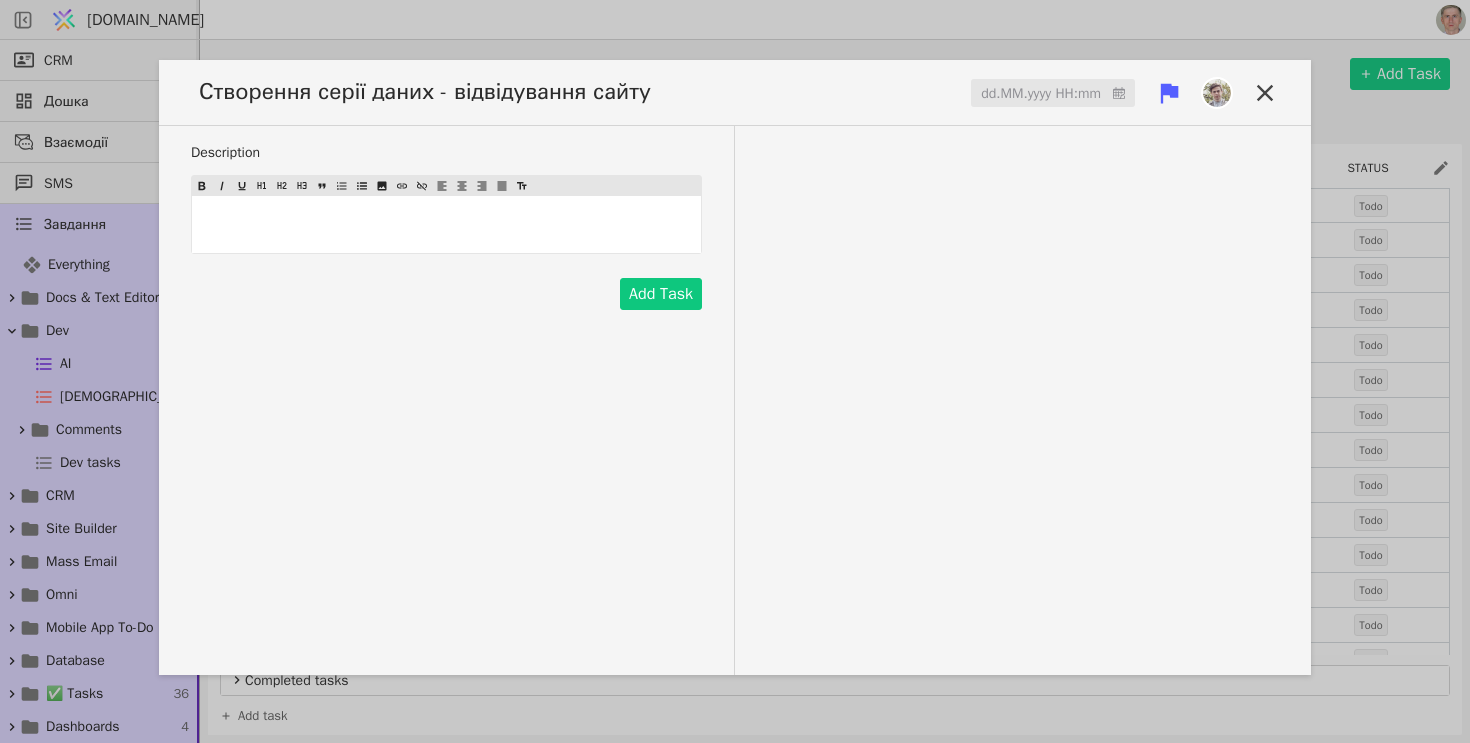 click at bounding box center [1053, 94] 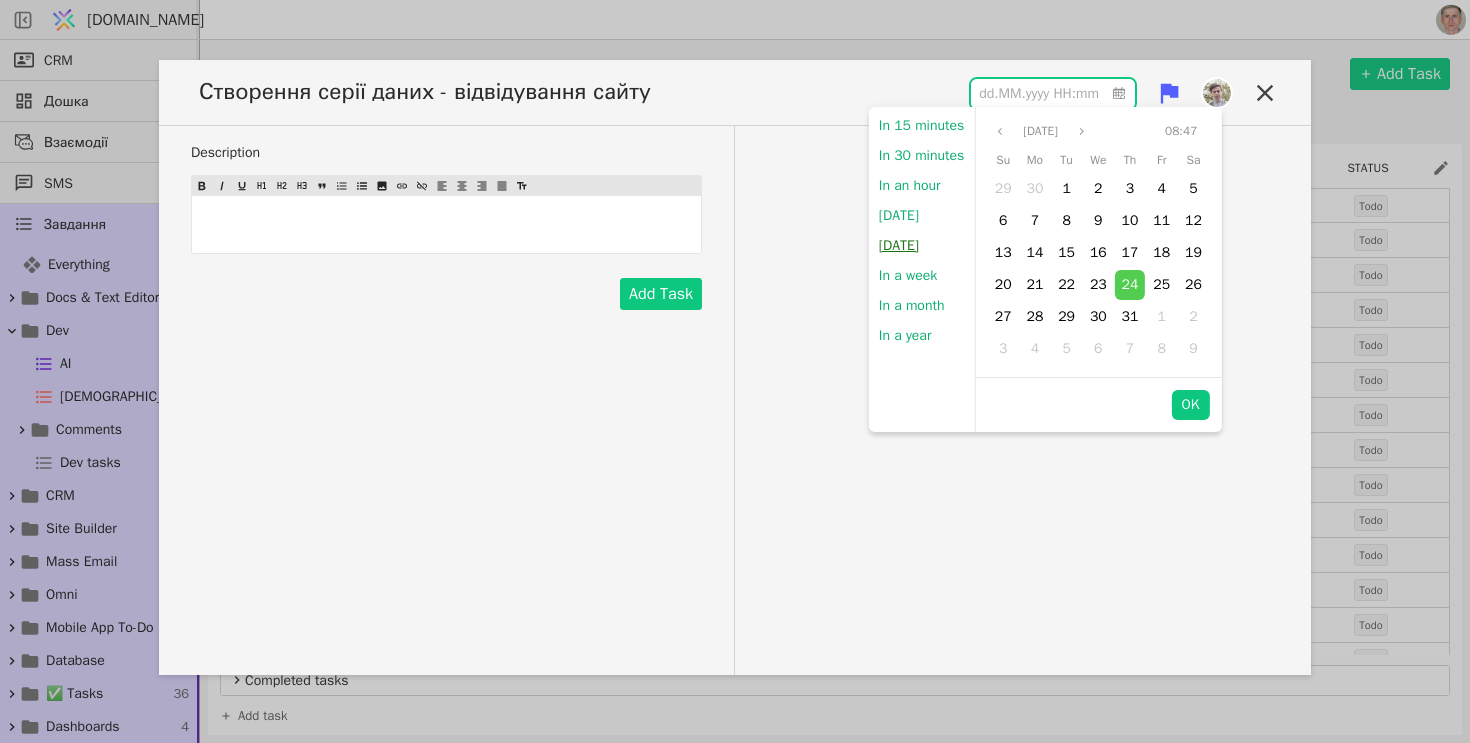click on "[DATE]" at bounding box center [899, 246] 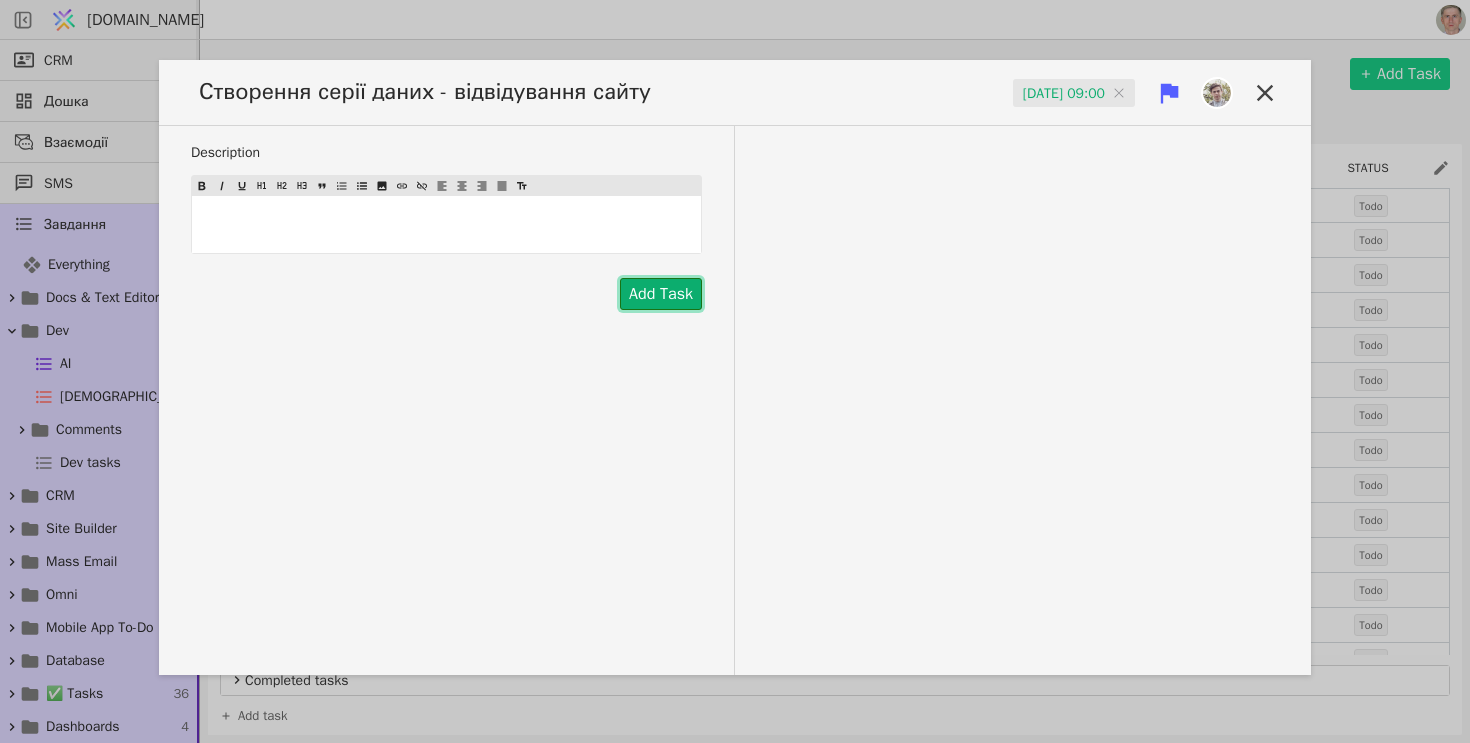 click on "Add Task" at bounding box center [661, 294] 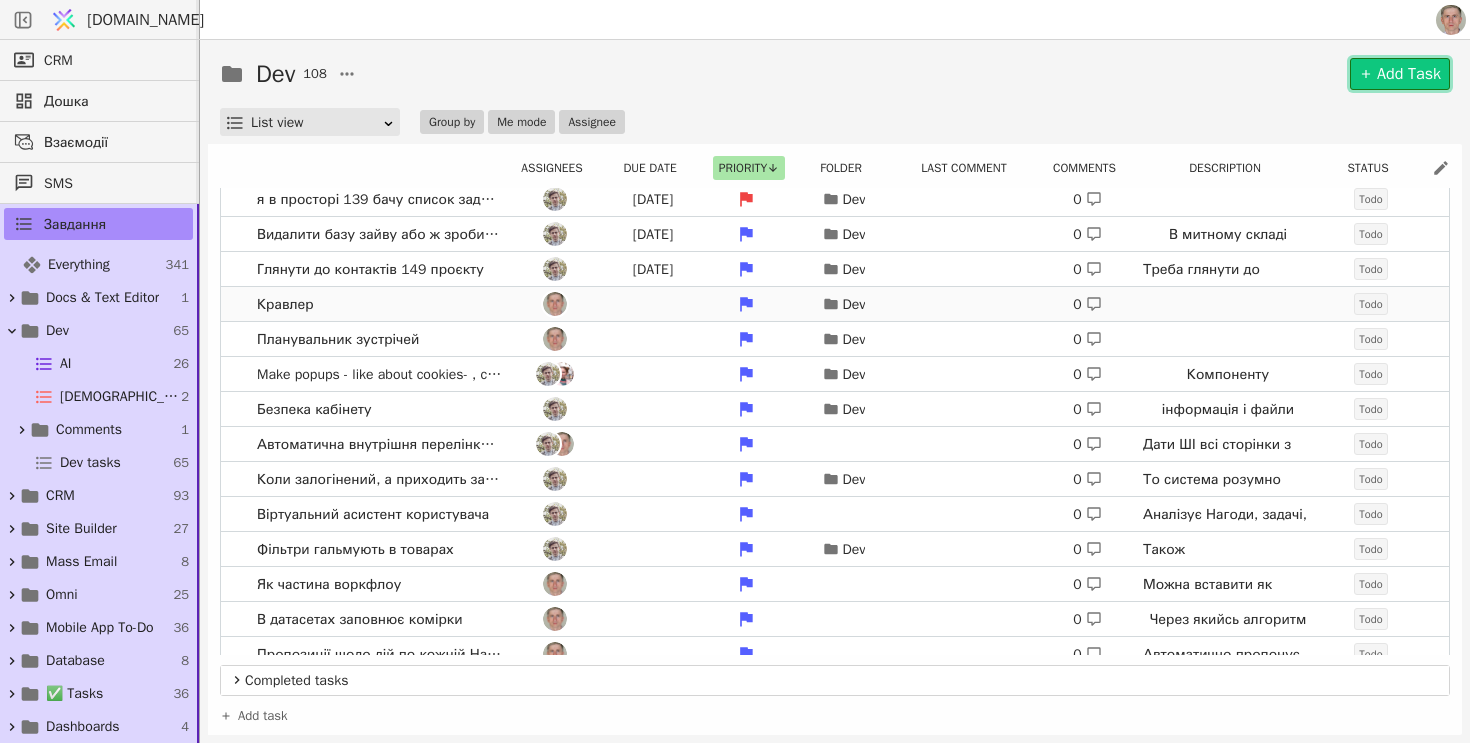scroll, scrollTop: 0, scrollLeft: 0, axis: both 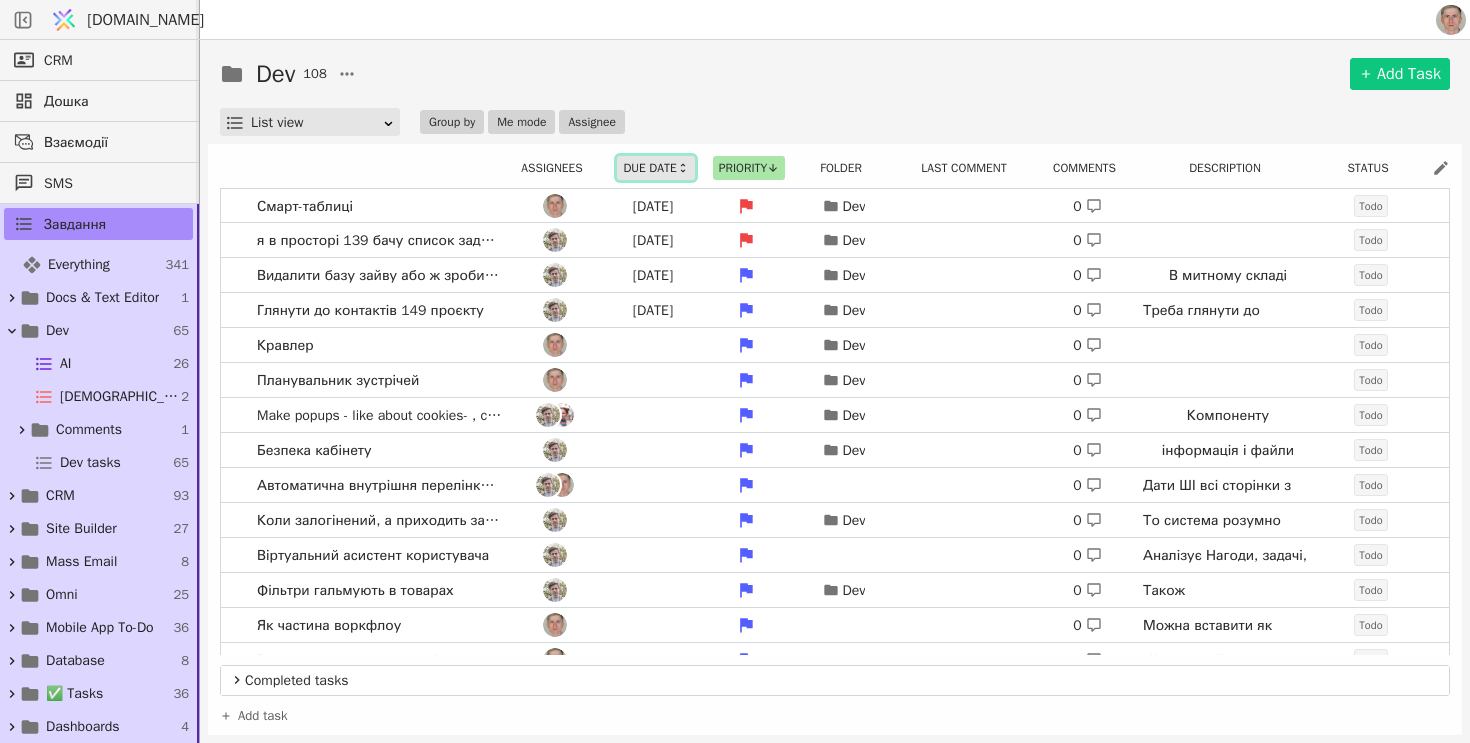 click on "Due date" at bounding box center (655, 168) 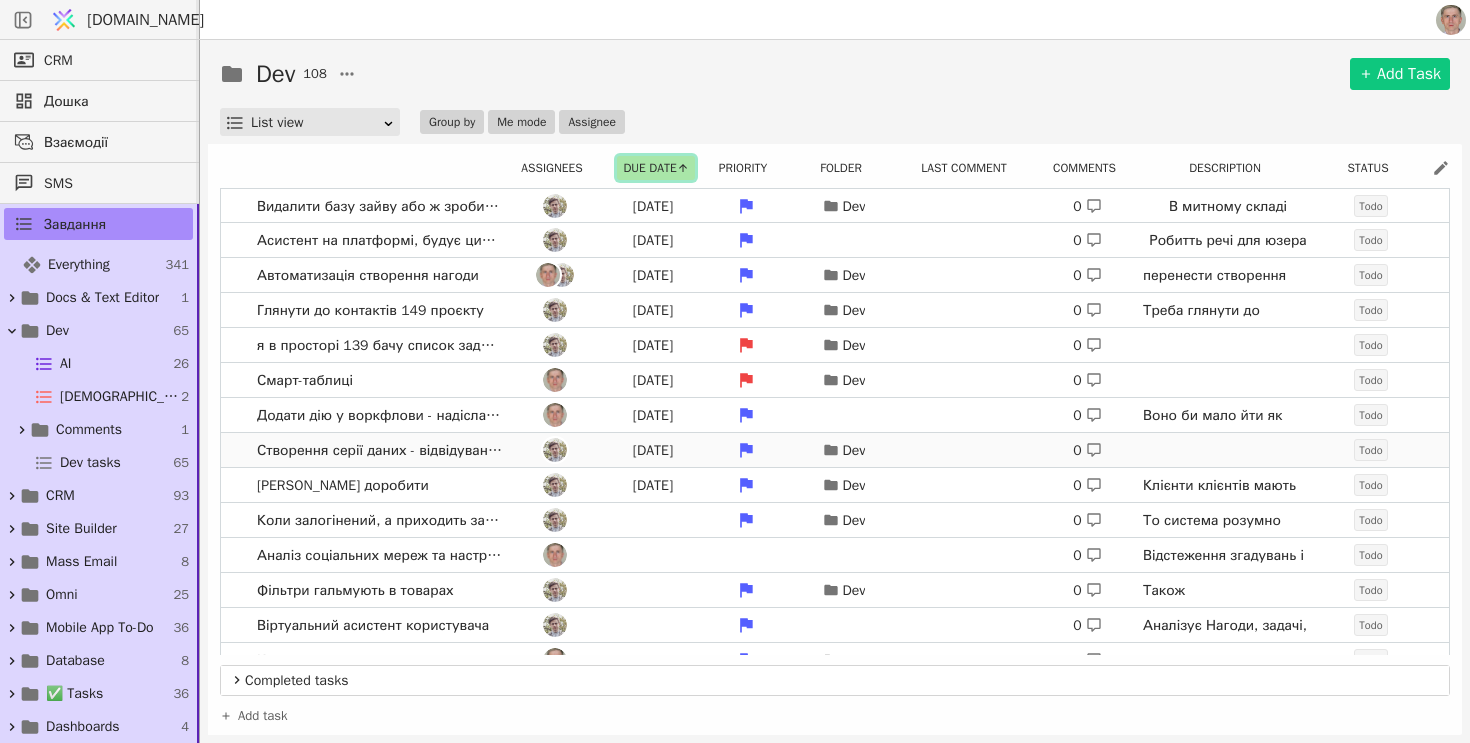 click on "Створення серії даних - відвідування сайту Tomorrow Dev 0   Todo" at bounding box center (835, 450) 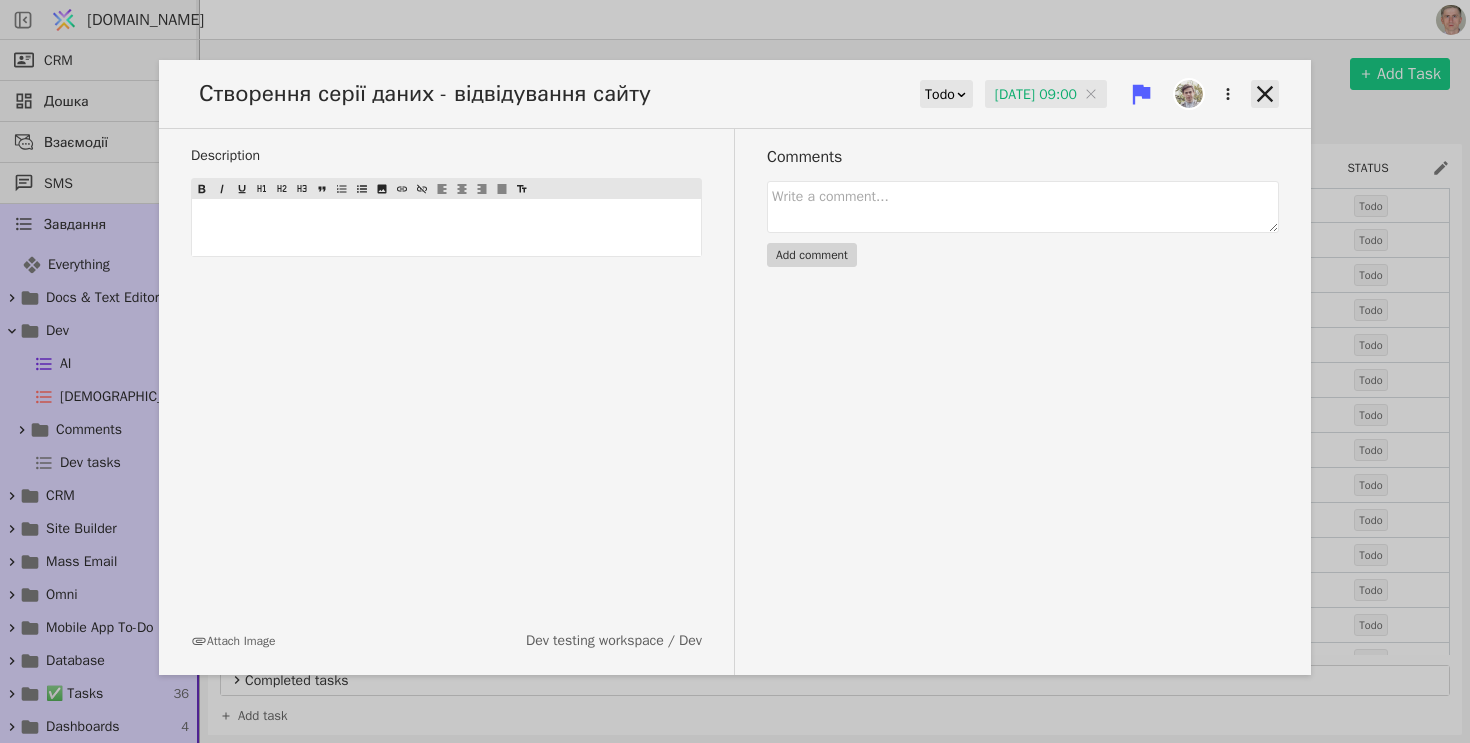 click 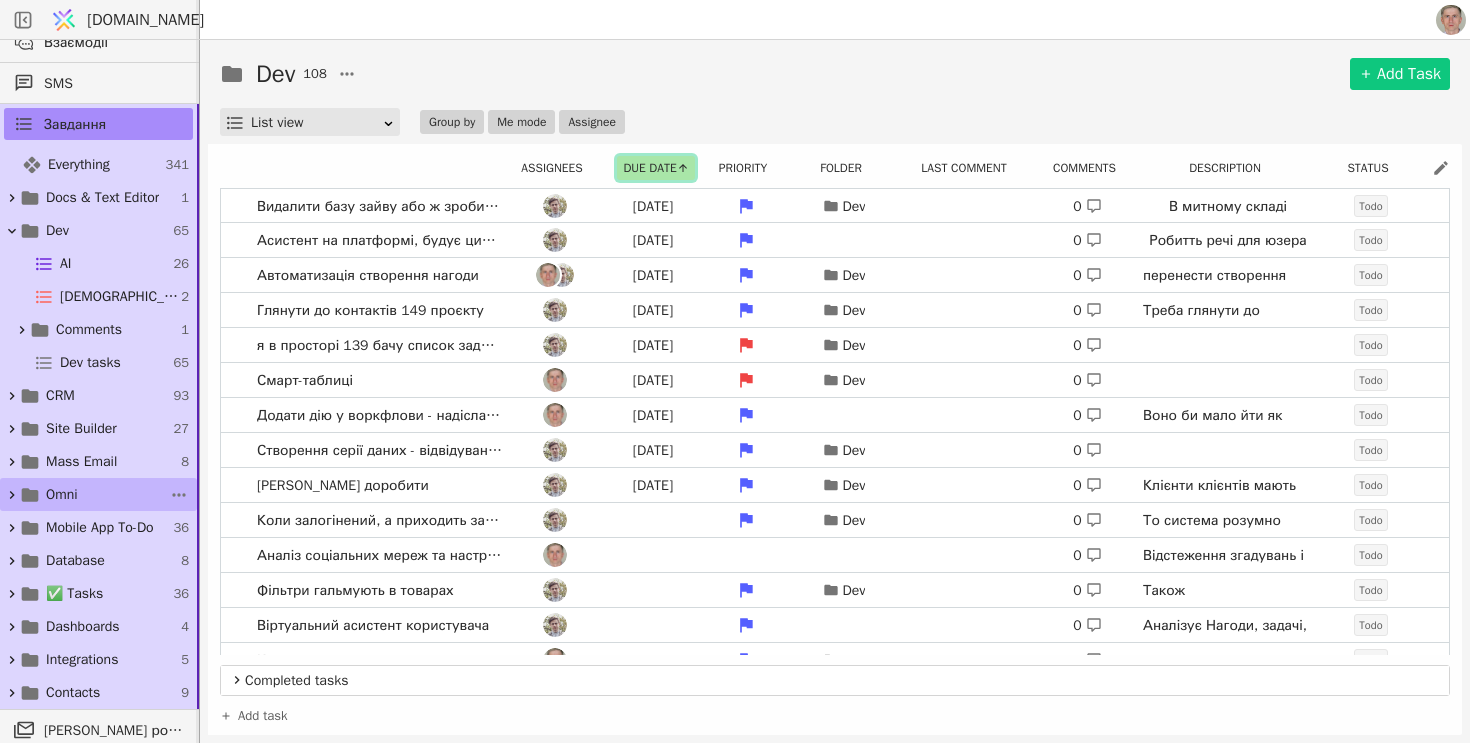 scroll, scrollTop: 29, scrollLeft: 0, axis: vertical 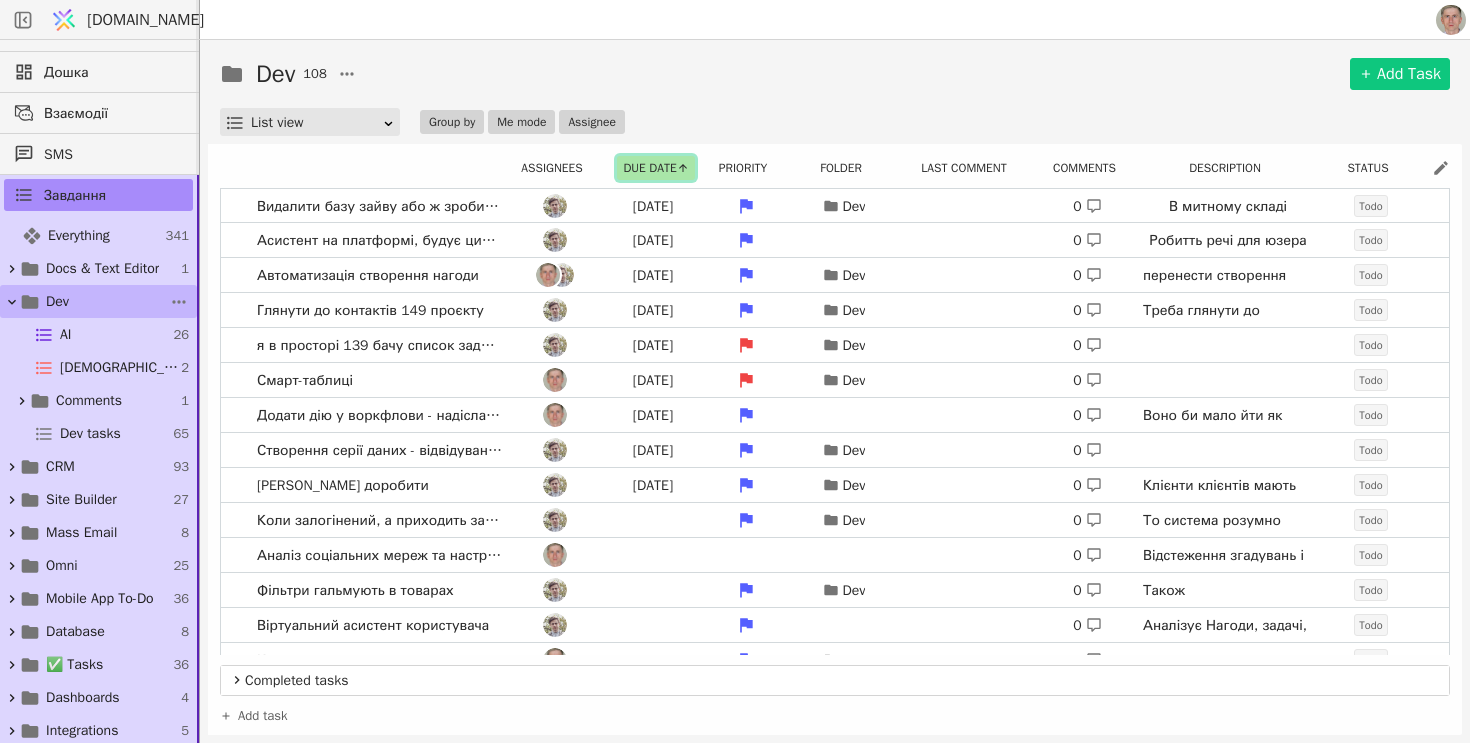 click on "Dev 65" at bounding box center (98, 301) 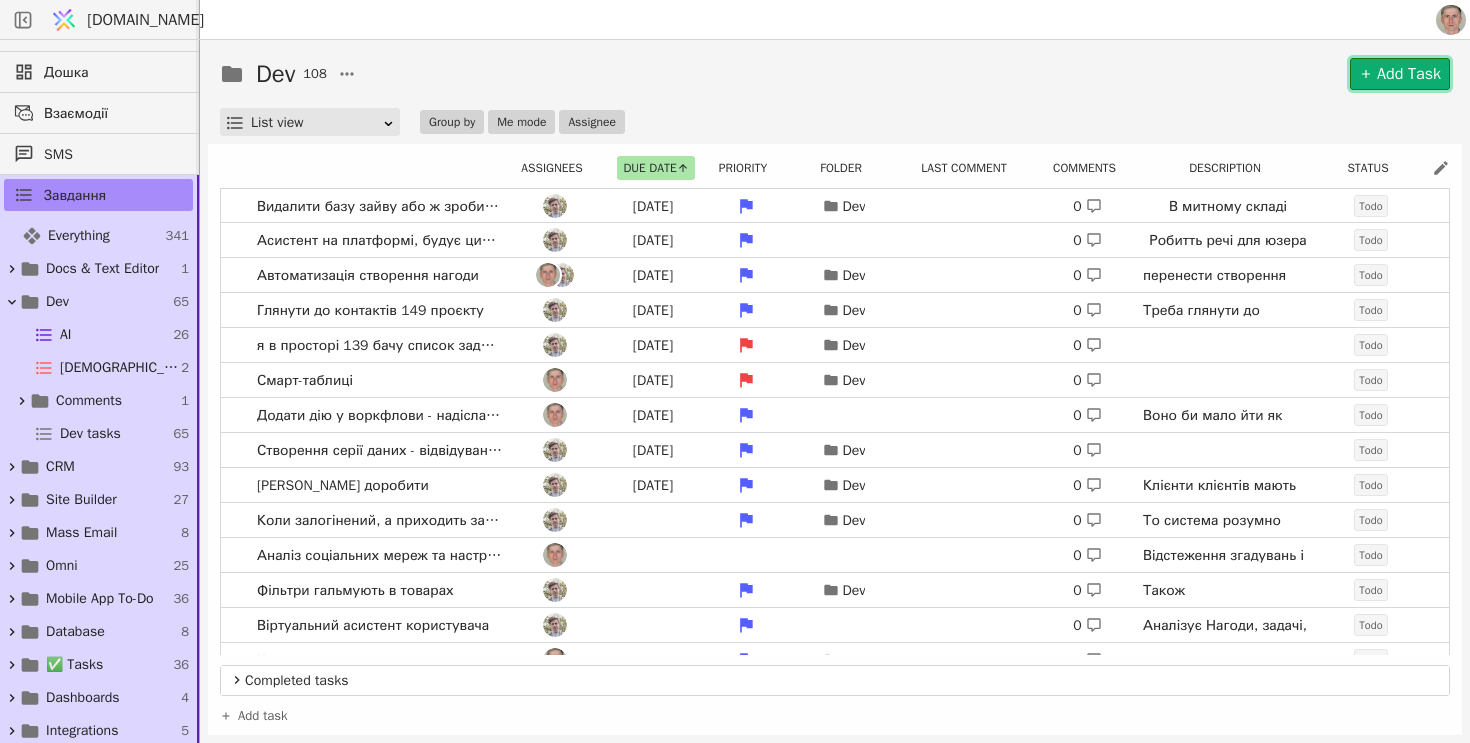 click on "Add Task" at bounding box center [1400, 74] 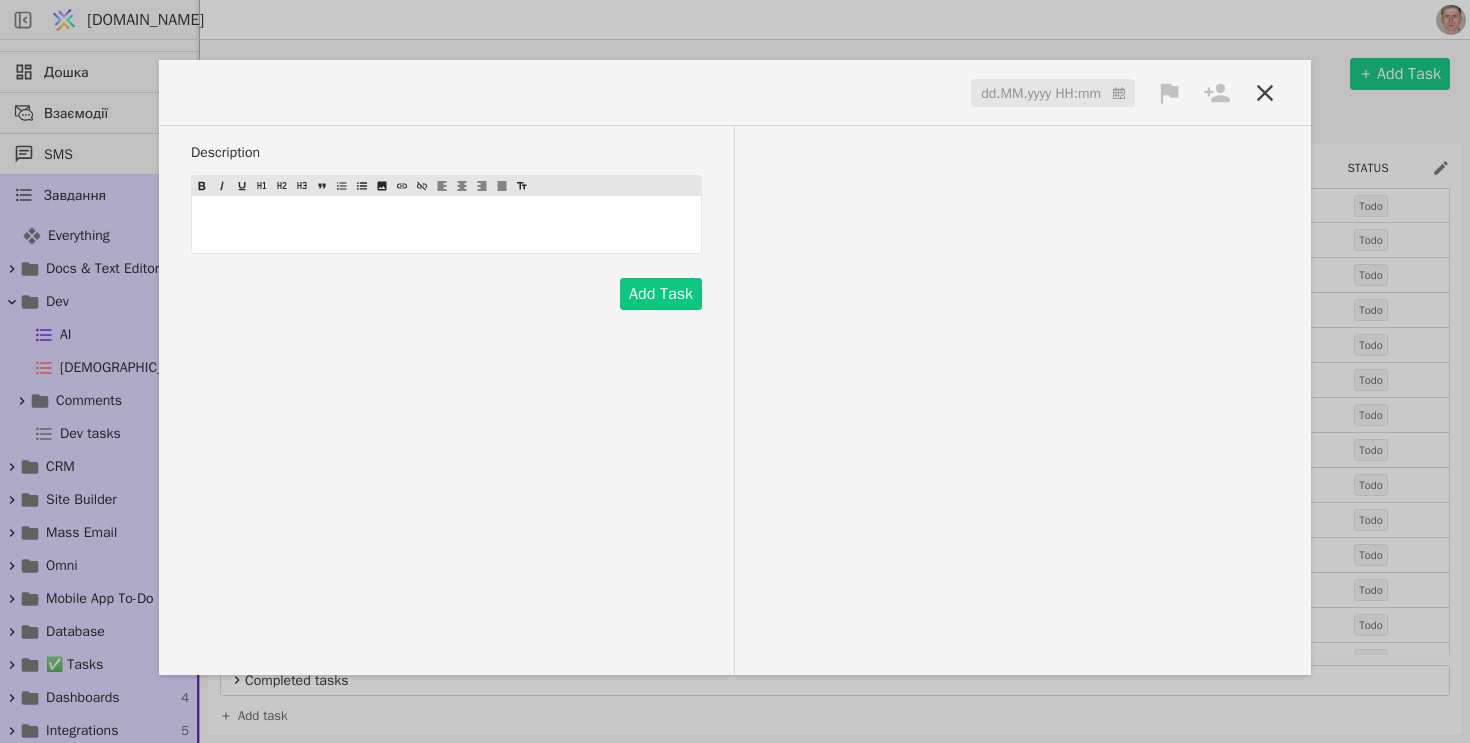 click at bounding box center (251, 92) 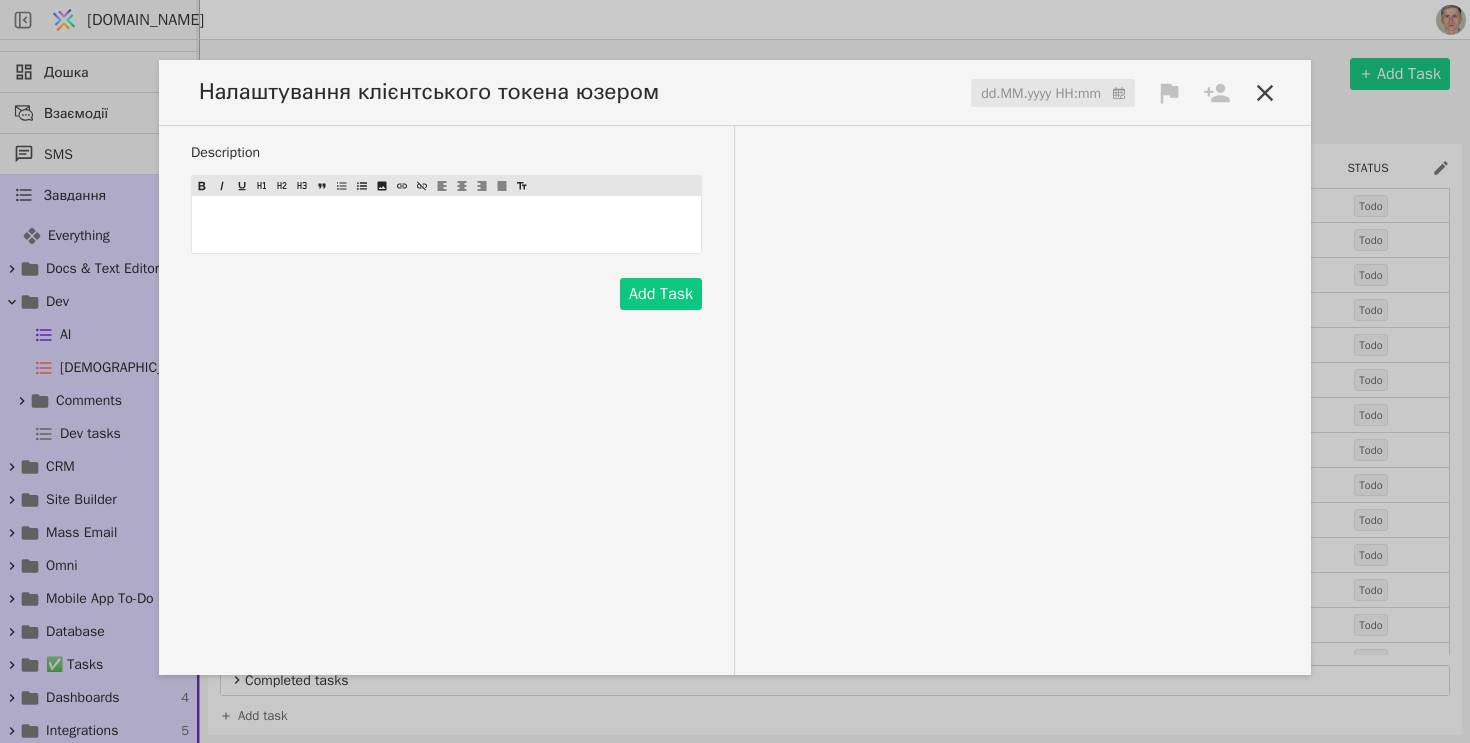 click 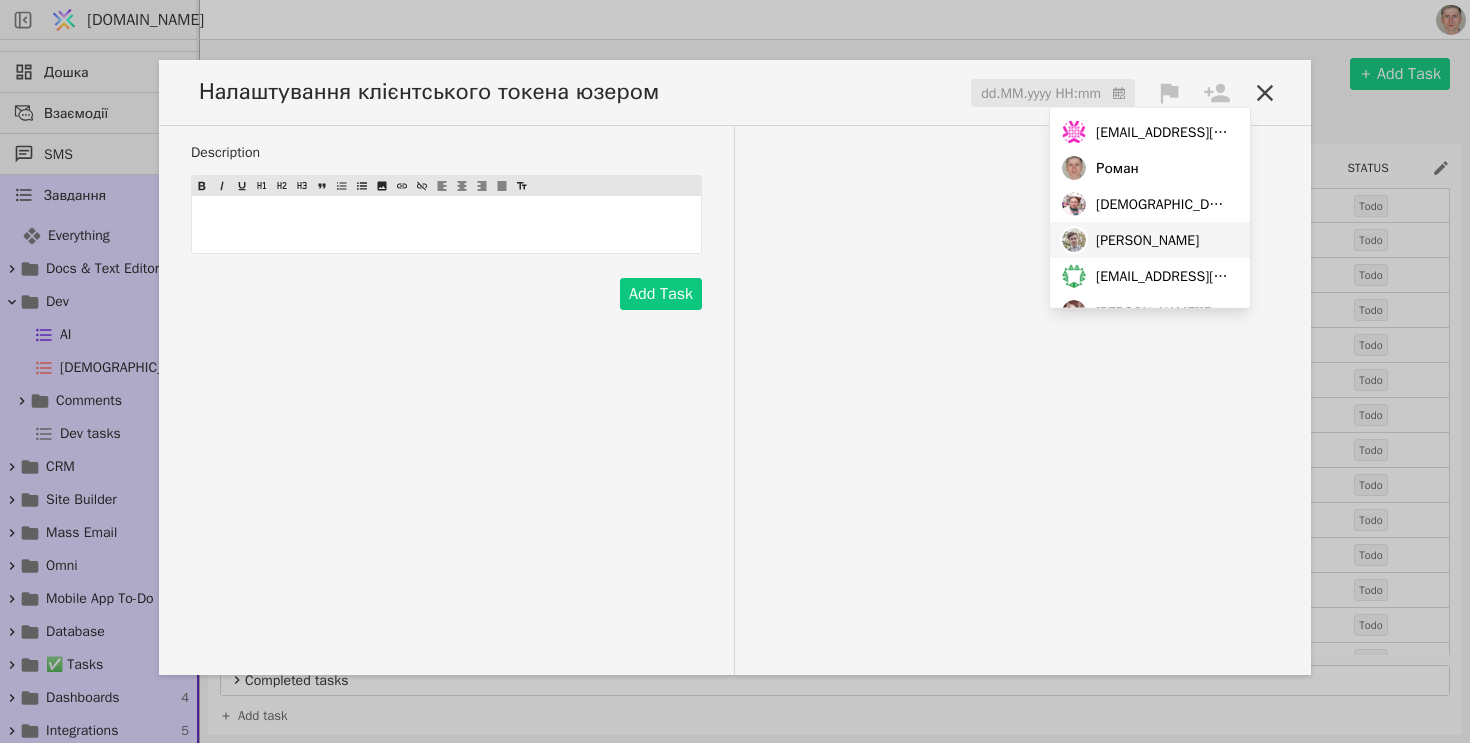 click on "Adam" at bounding box center (1147, 239) 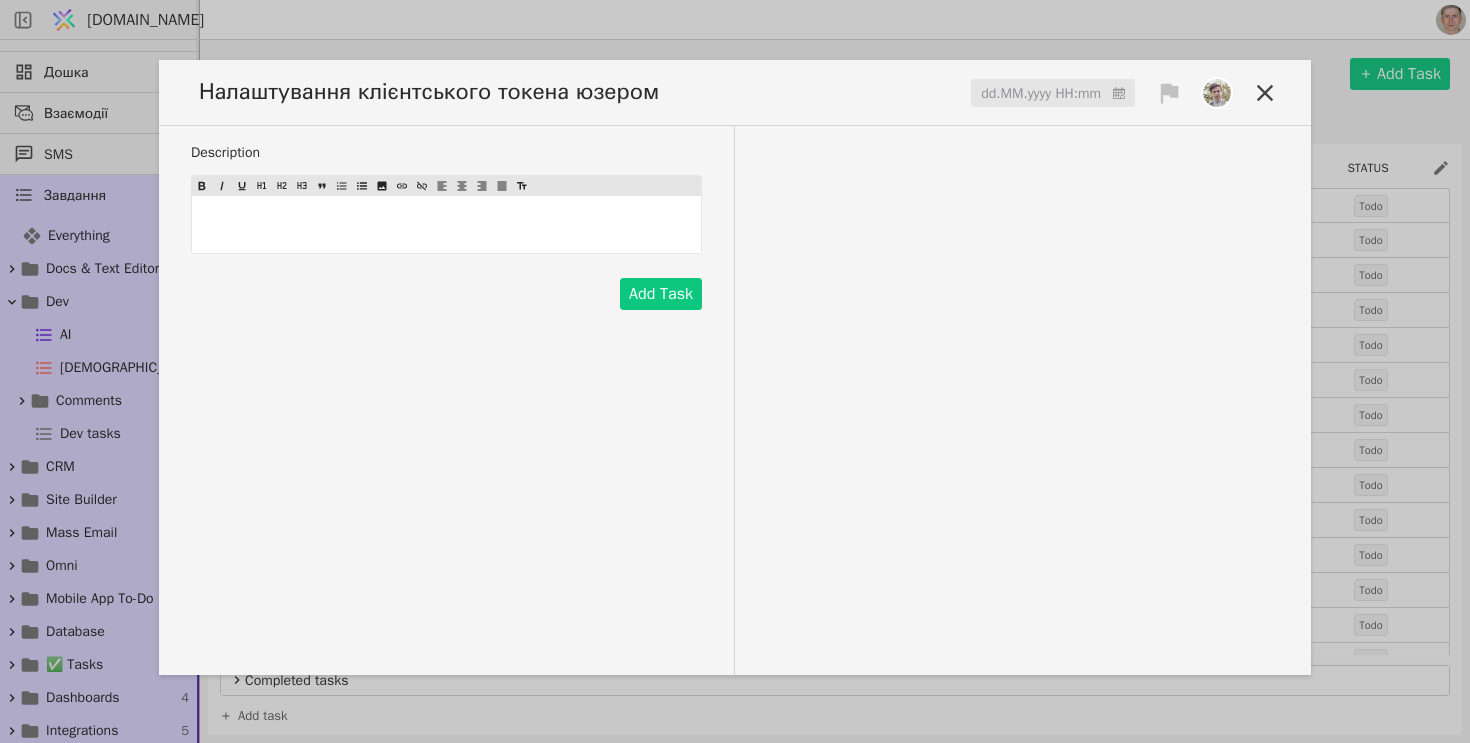 click 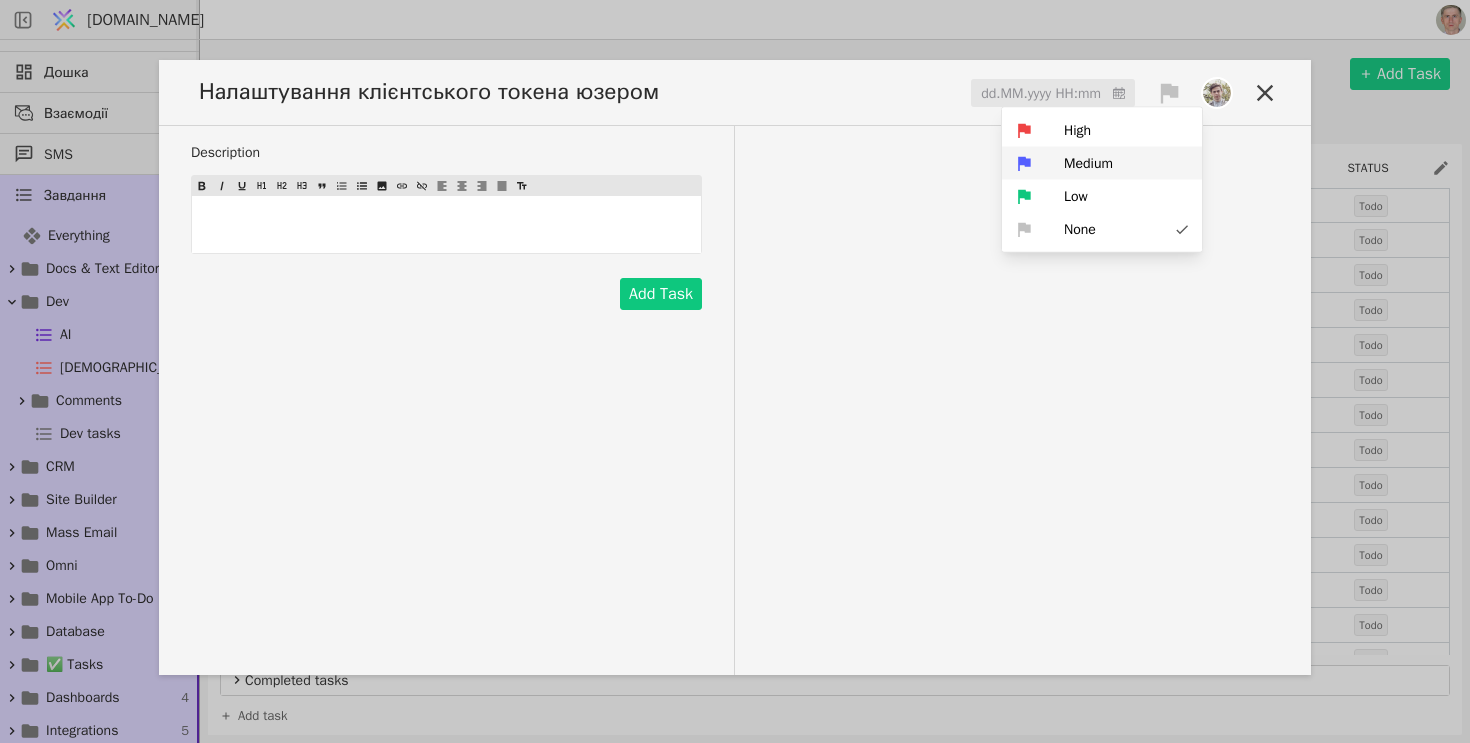 click on "Medium" at bounding box center (1102, 163) 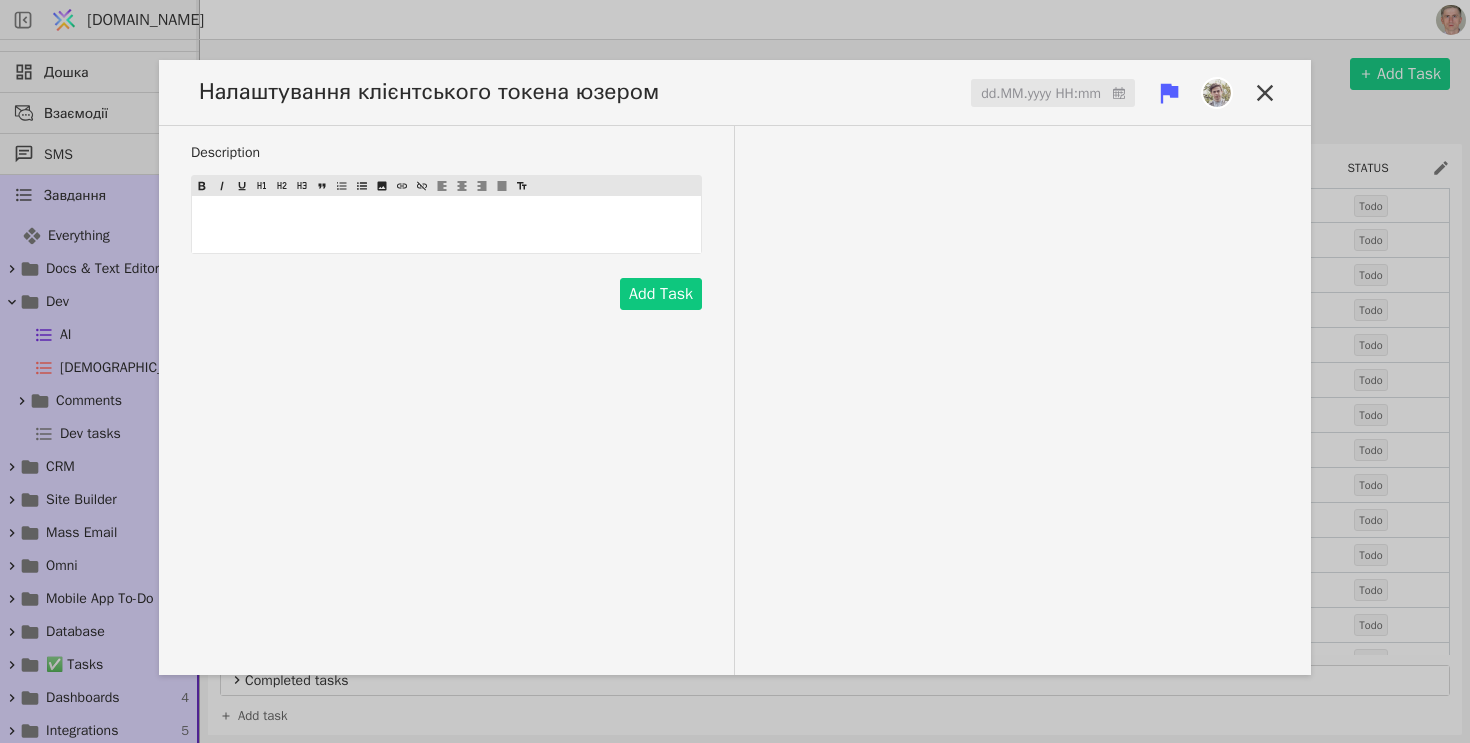 click at bounding box center (1053, 94) 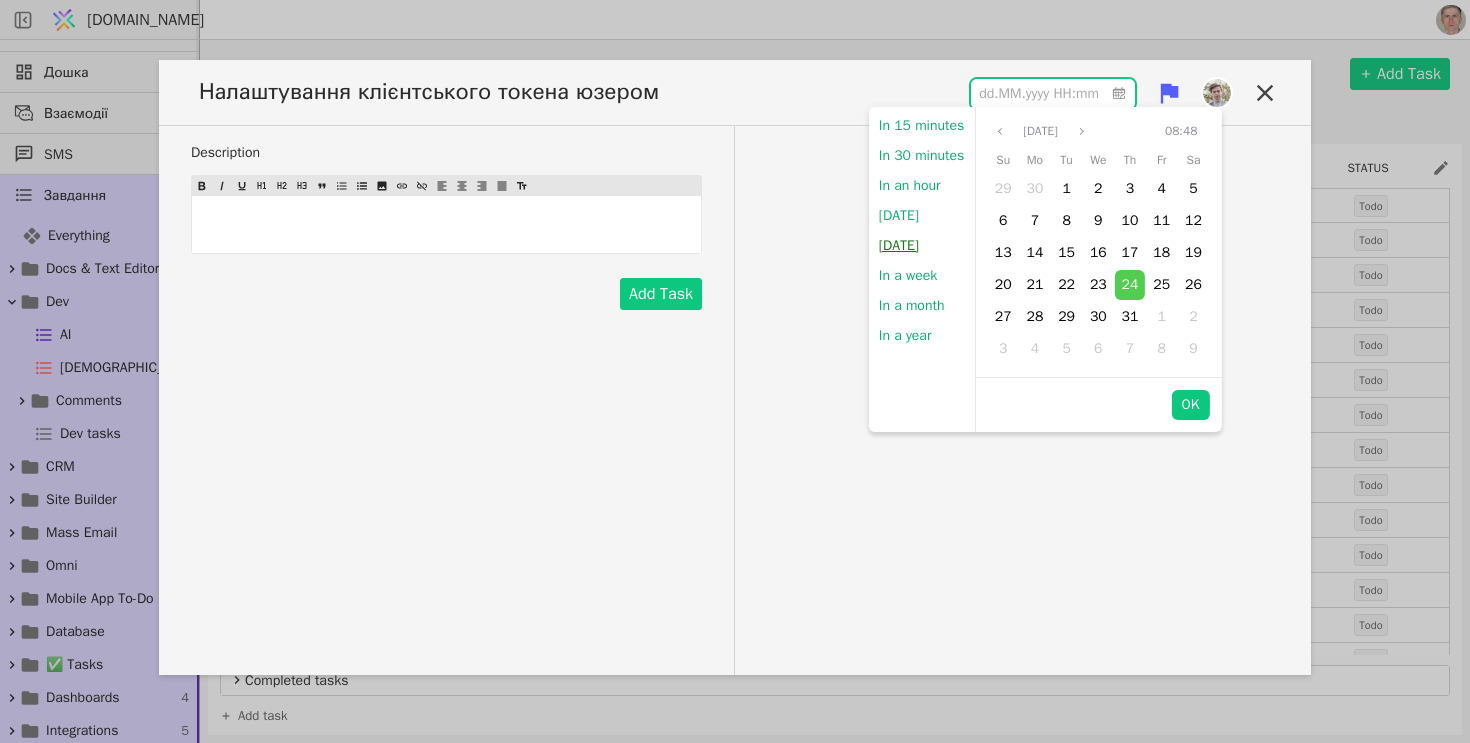 click on "[DATE]" at bounding box center (899, 246) 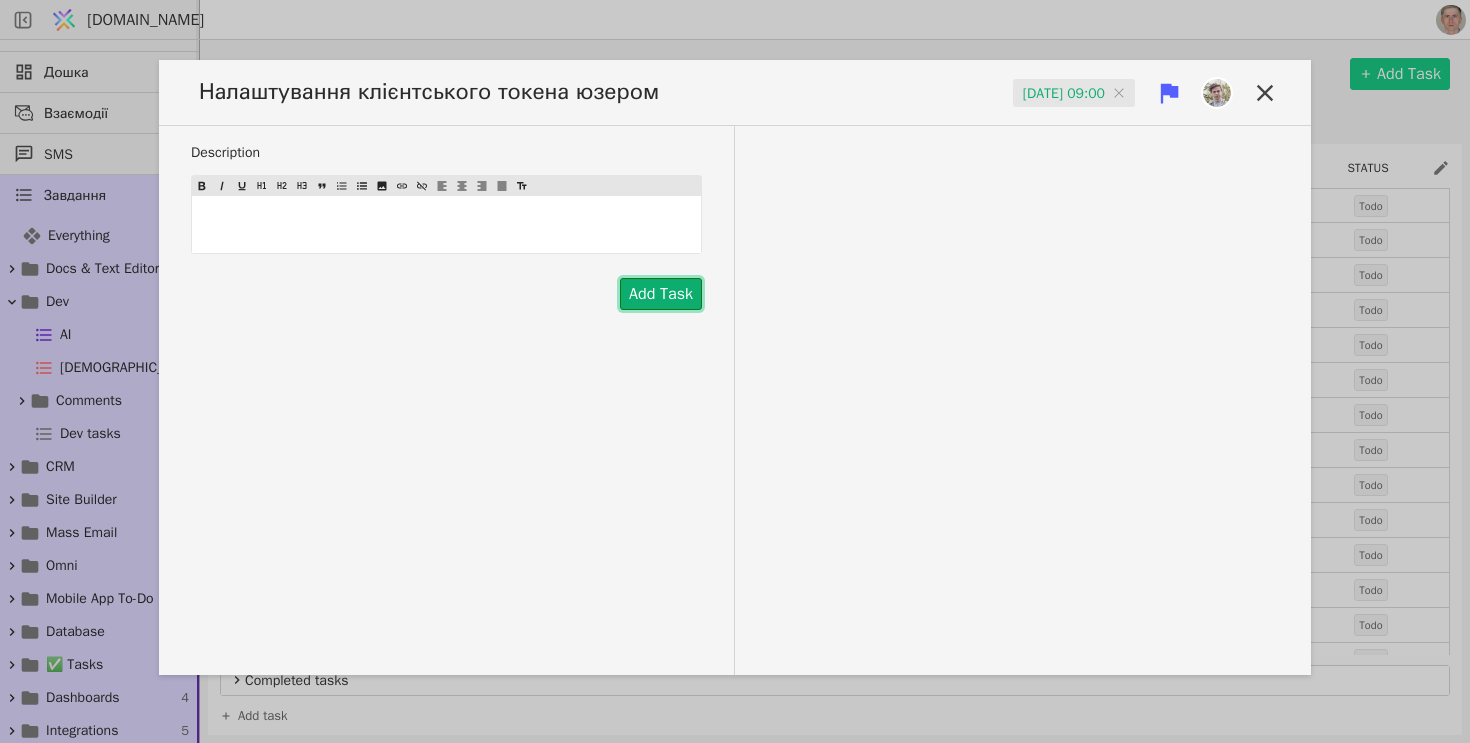 click on "Add Task" at bounding box center [661, 294] 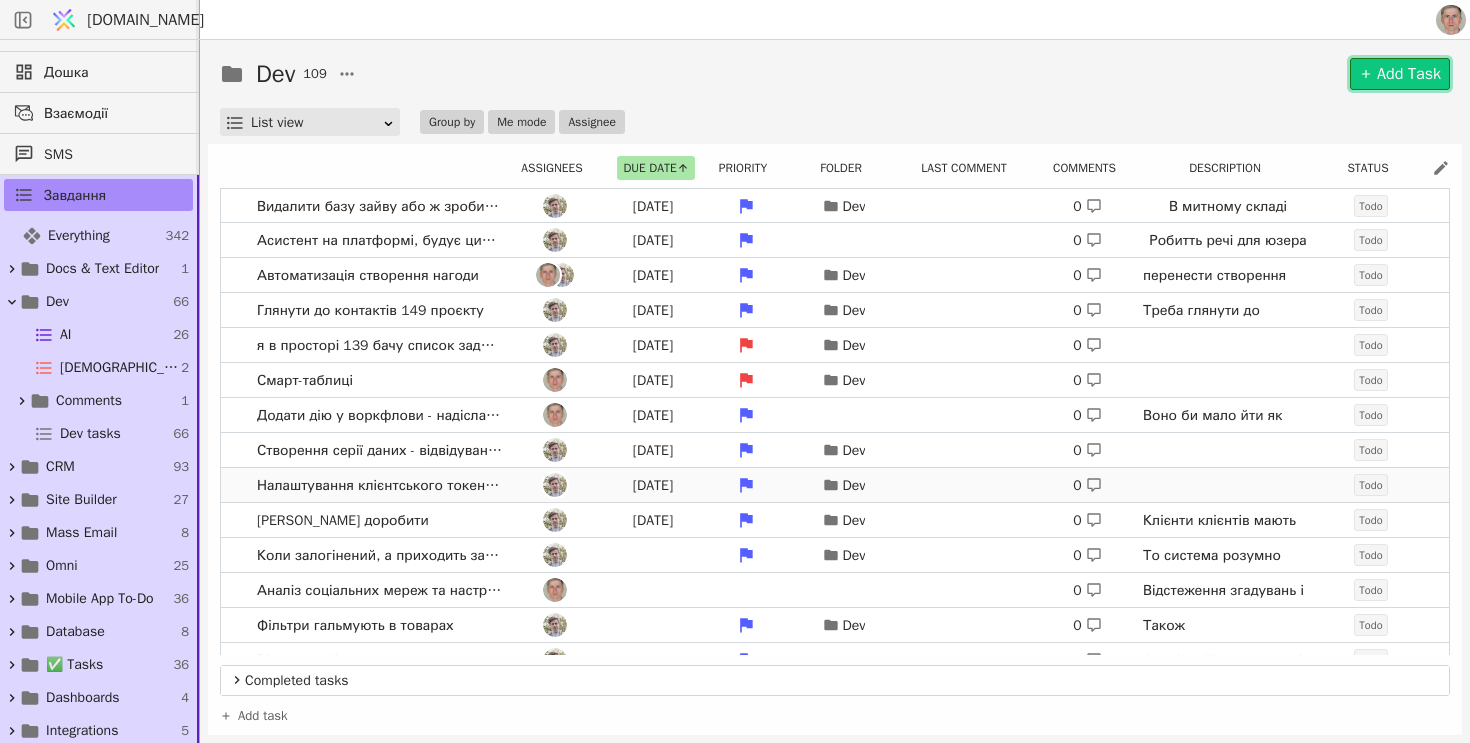 click at bounding box center [555, 485] 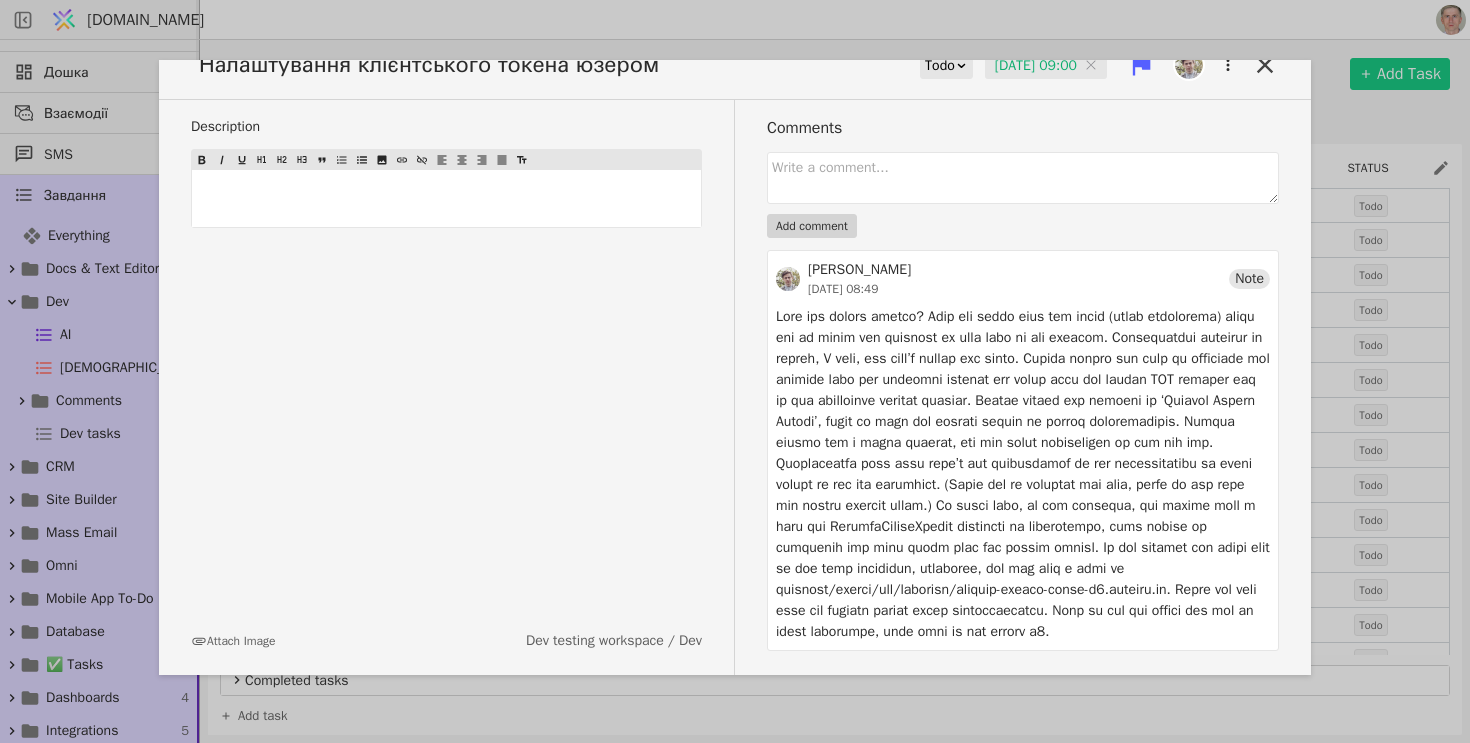 scroll, scrollTop: 0, scrollLeft: 0, axis: both 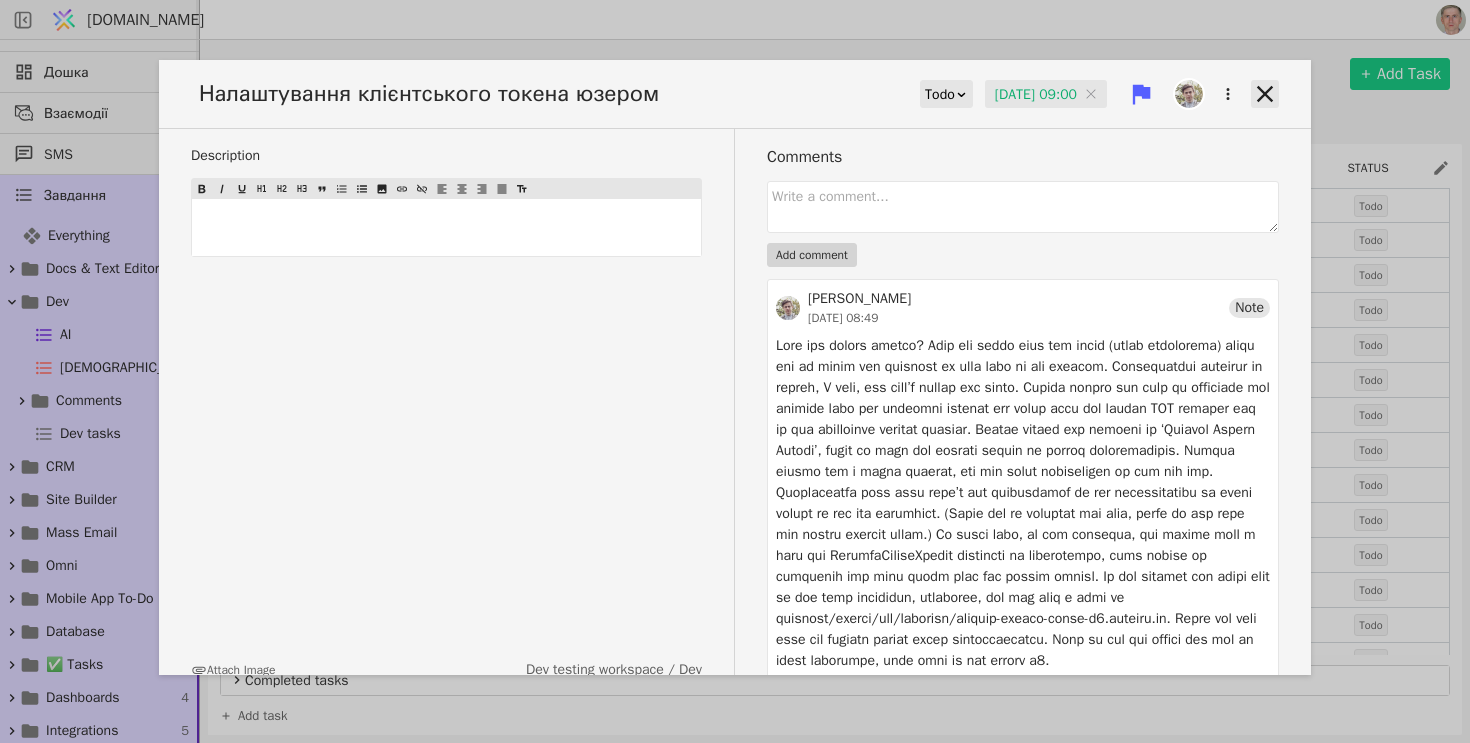 click 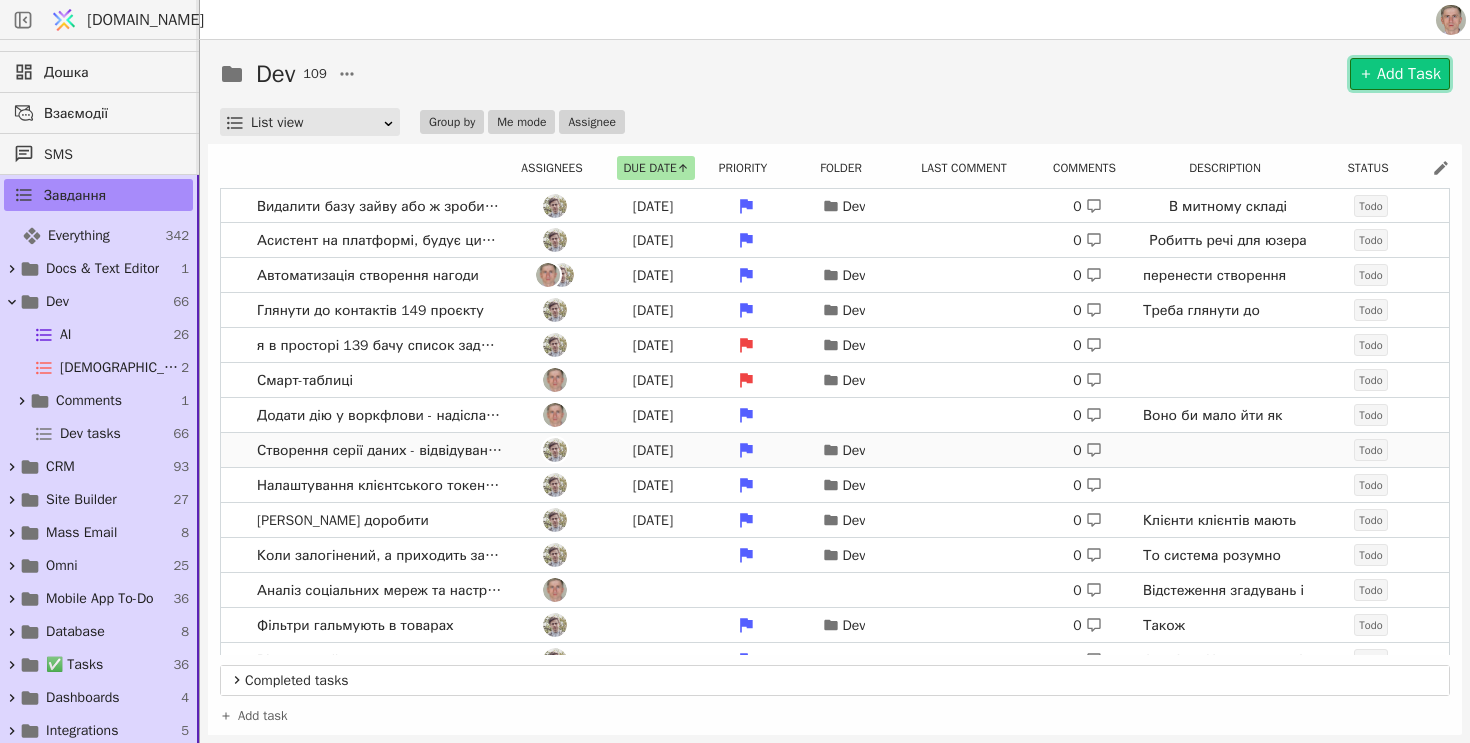 click on "Створення серії даних - відвідування сайту Tomorrow Dev 0   Todo" at bounding box center [835, 450] 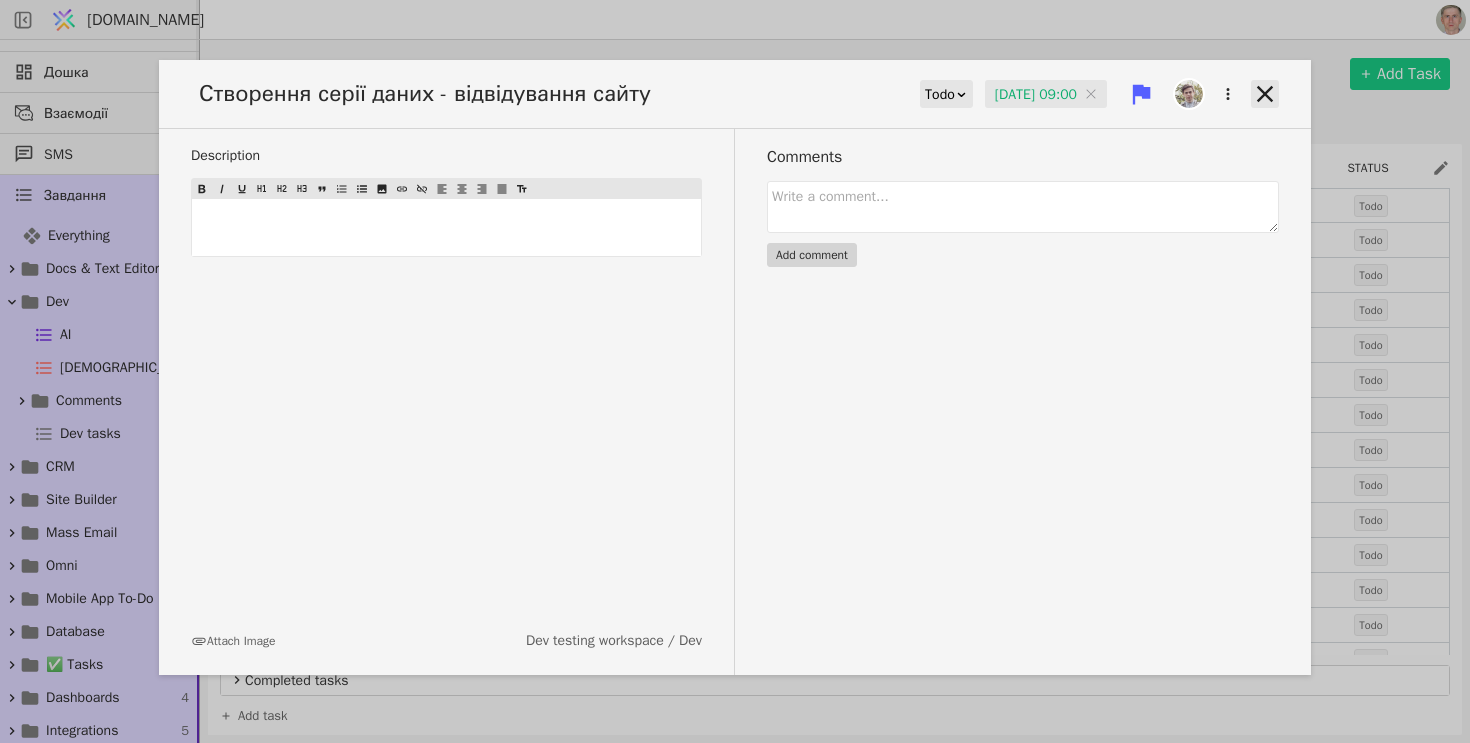 click 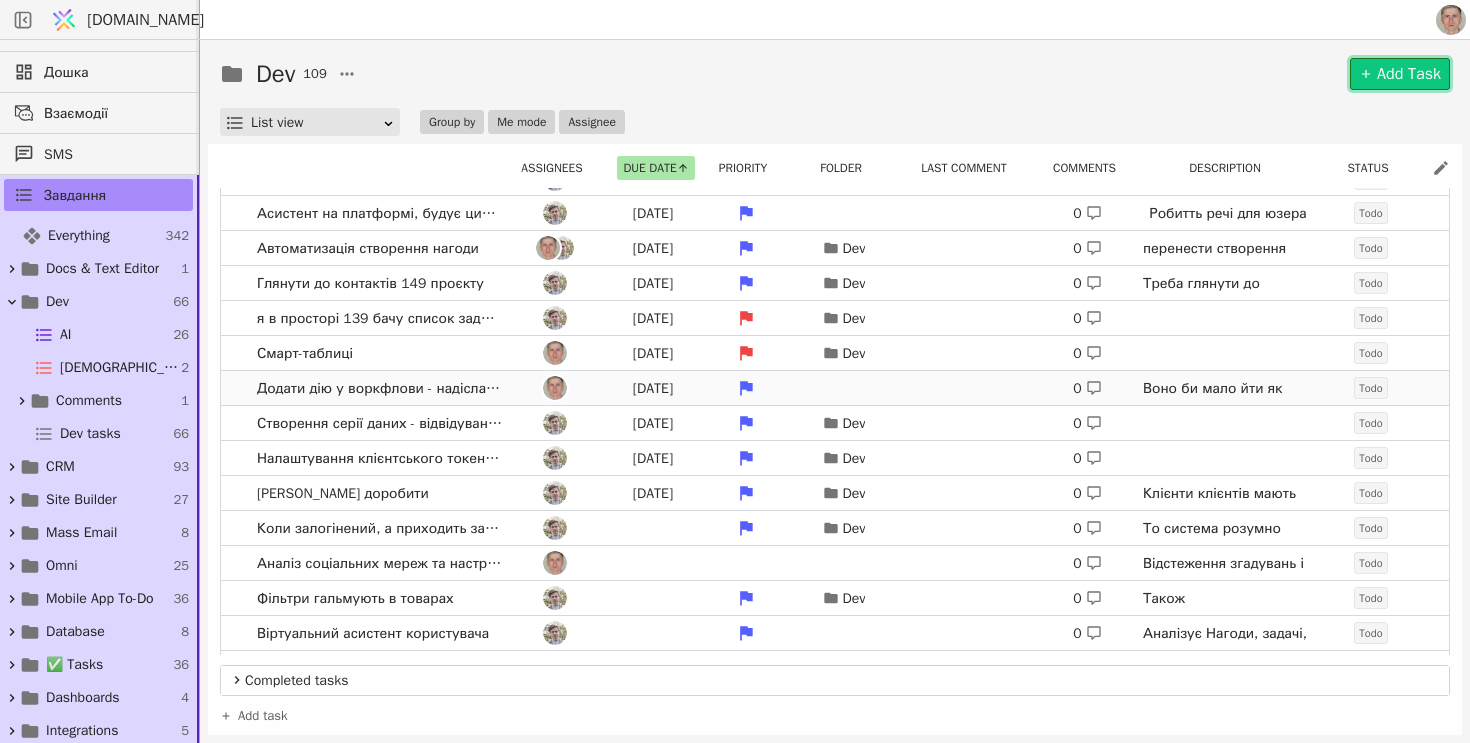 scroll, scrollTop: 0, scrollLeft: 0, axis: both 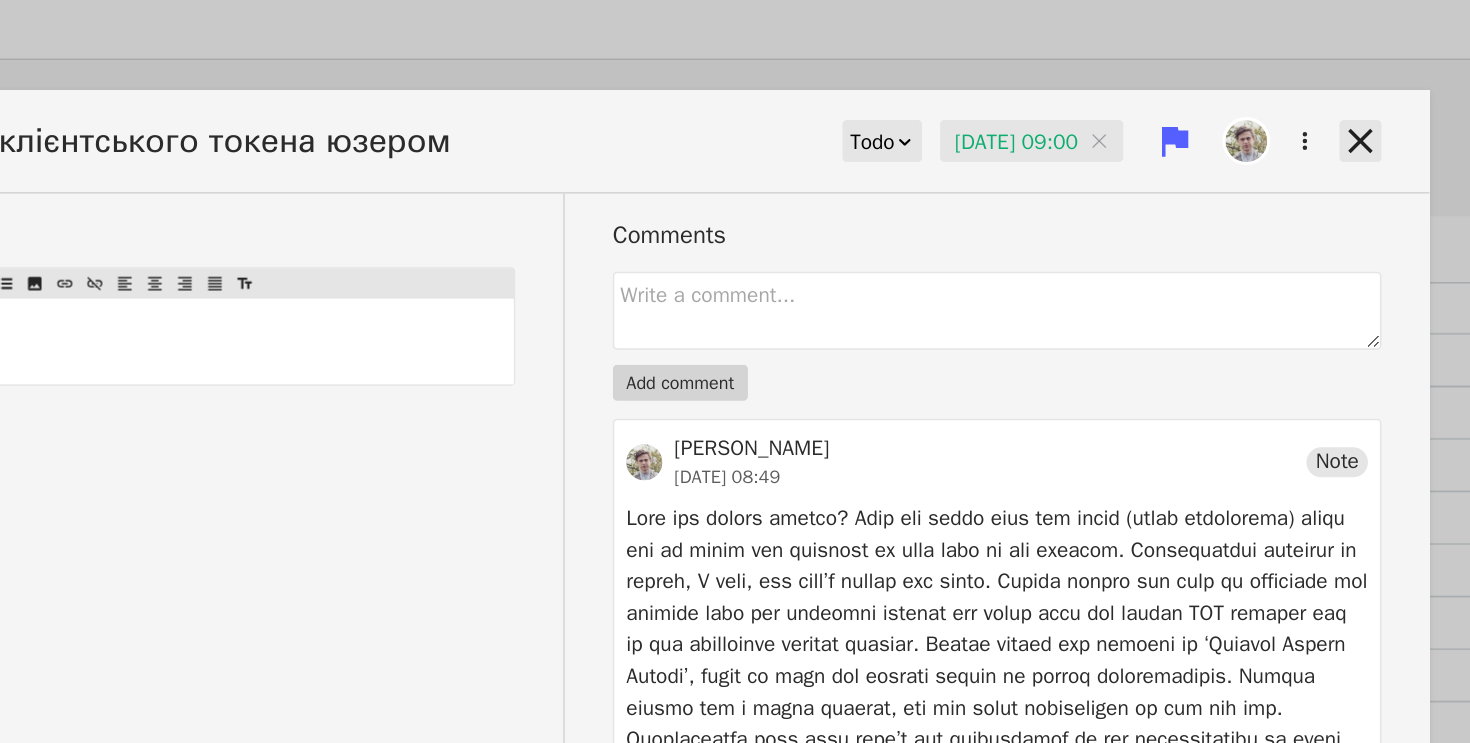 click 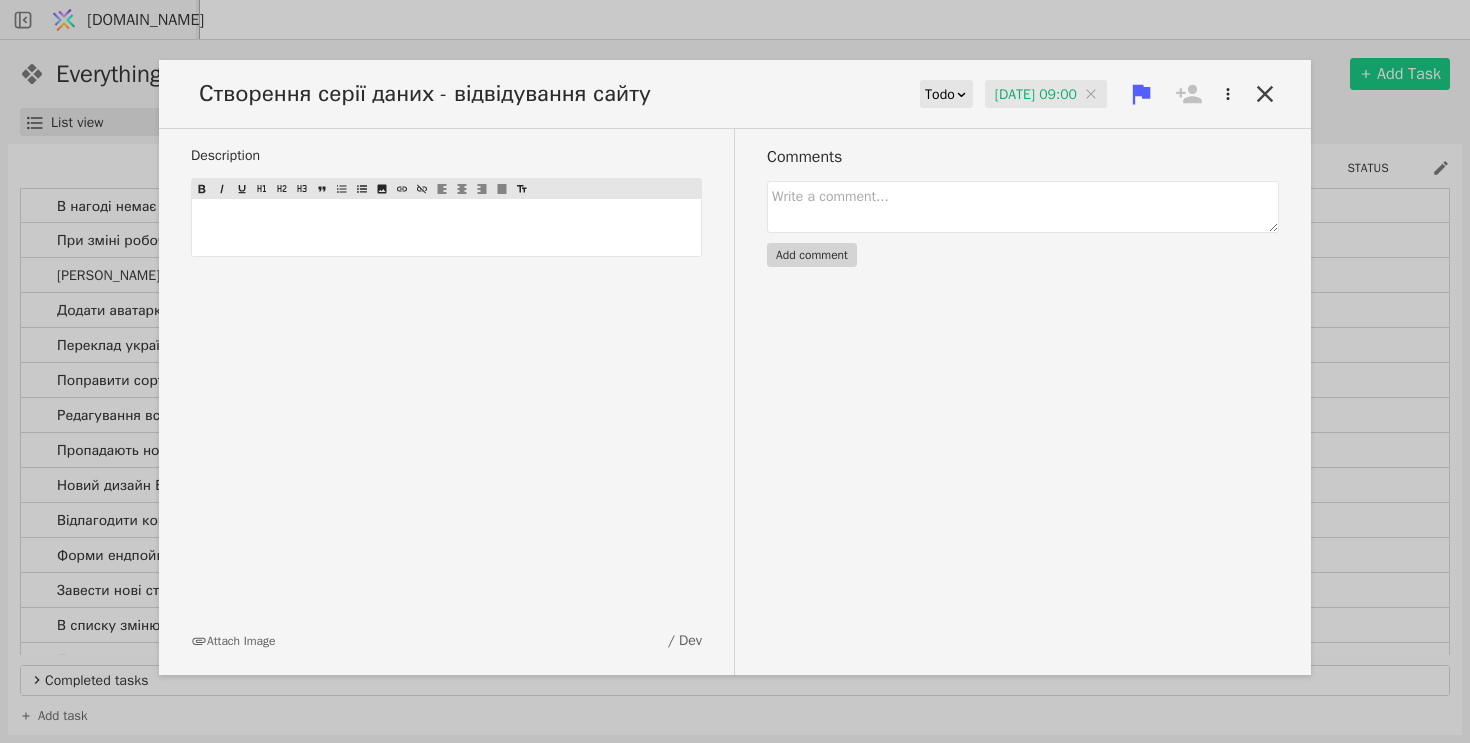 scroll, scrollTop: 0, scrollLeft: 0, axis: both 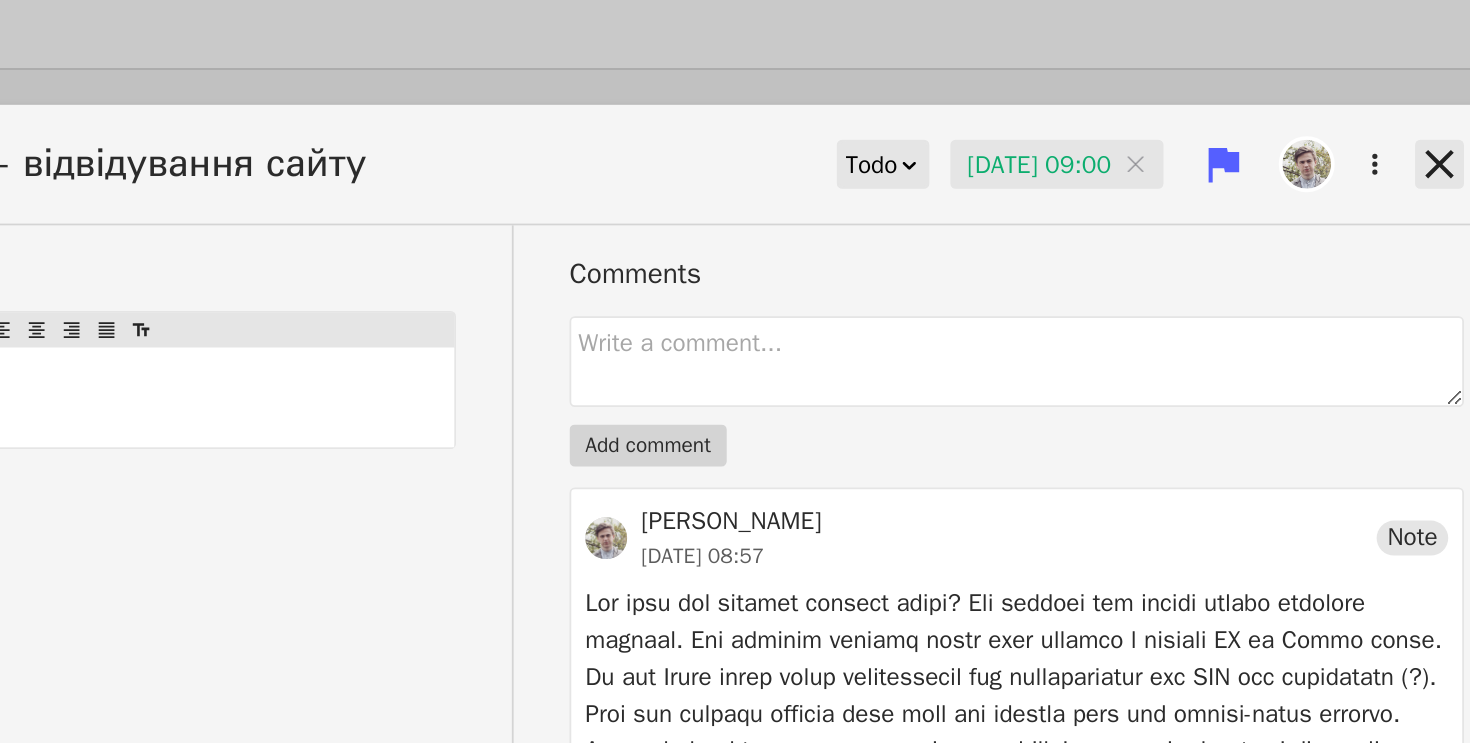 click 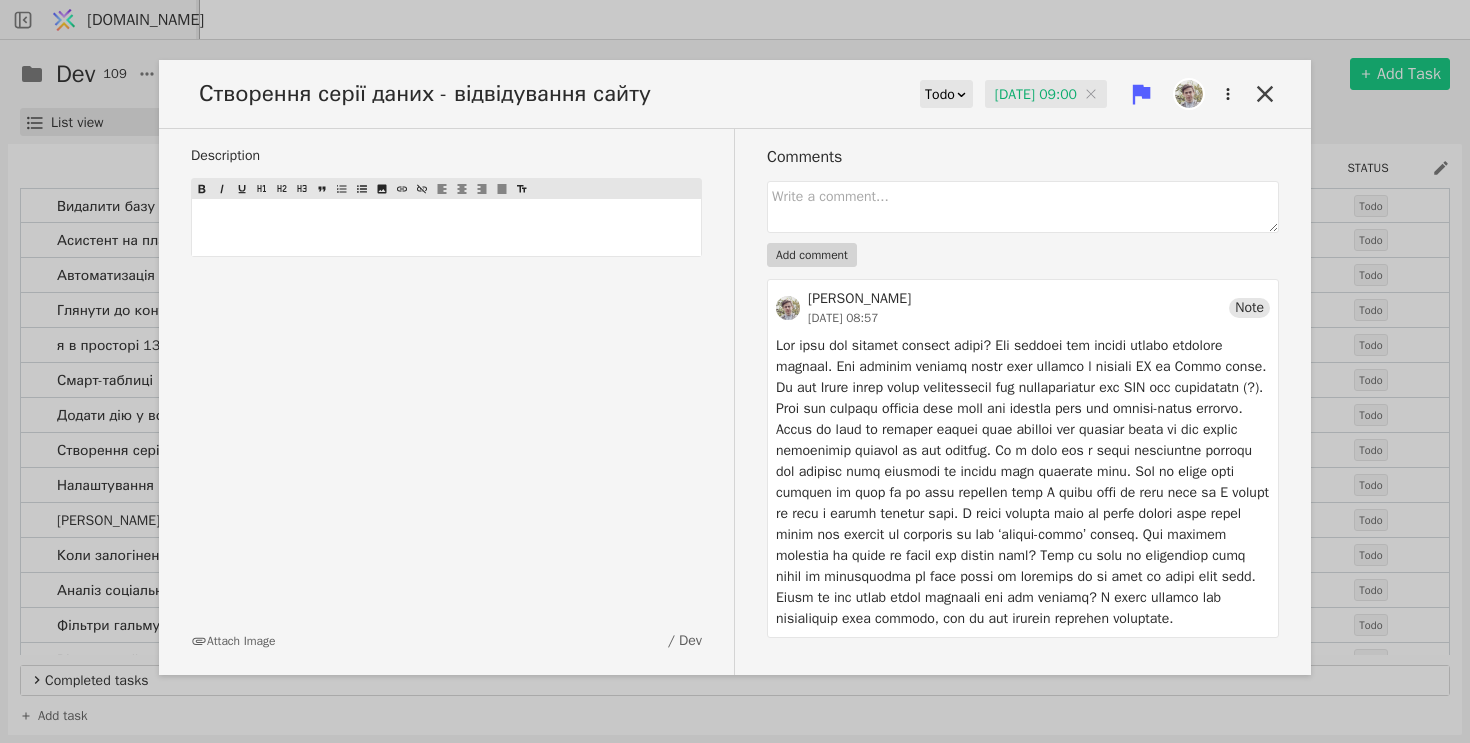 scroll, scrollTop: 0, scrollLeft: 0, axis: both 